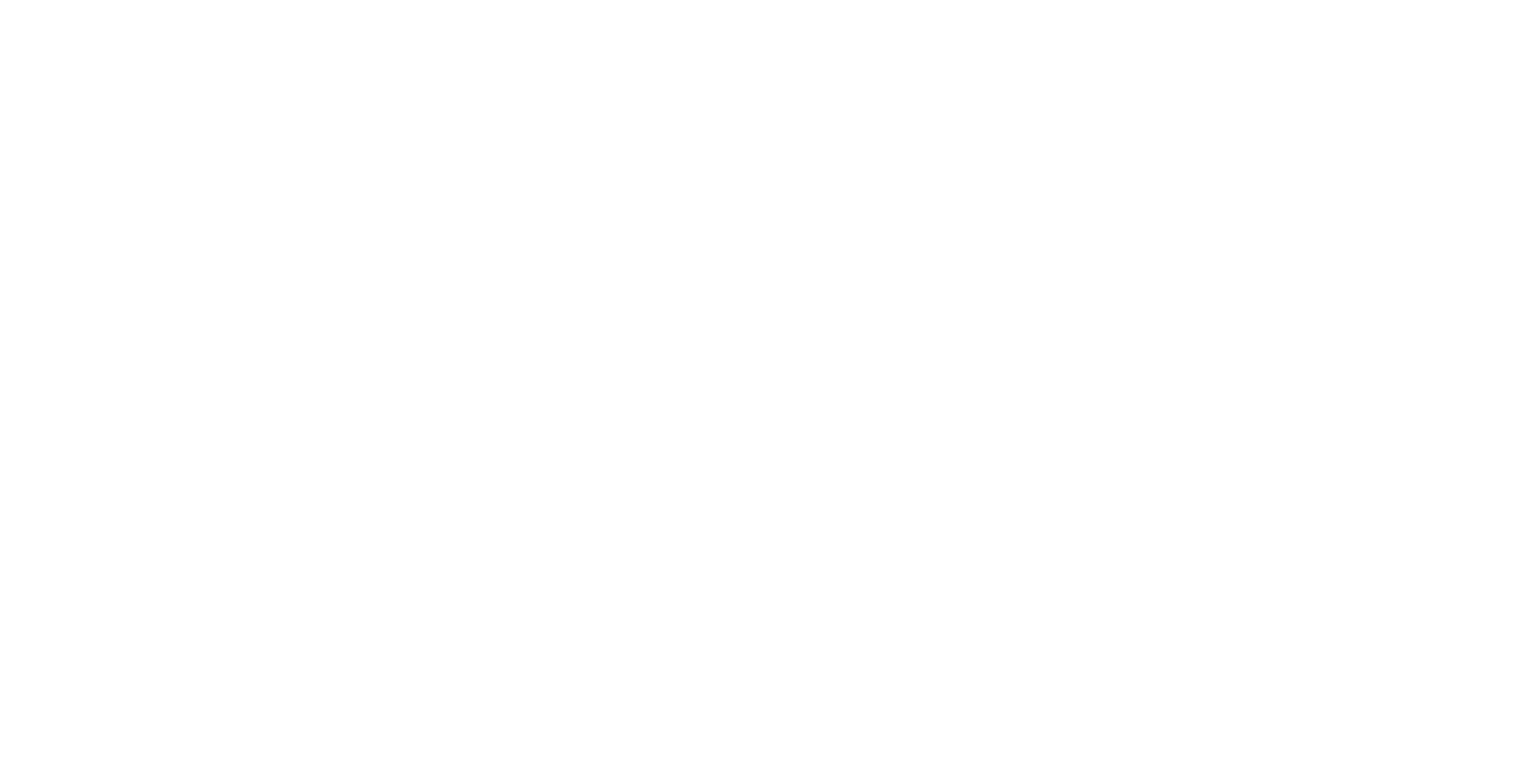 scroll, scrollTop: 0, scrollLeft: 0, axis: both 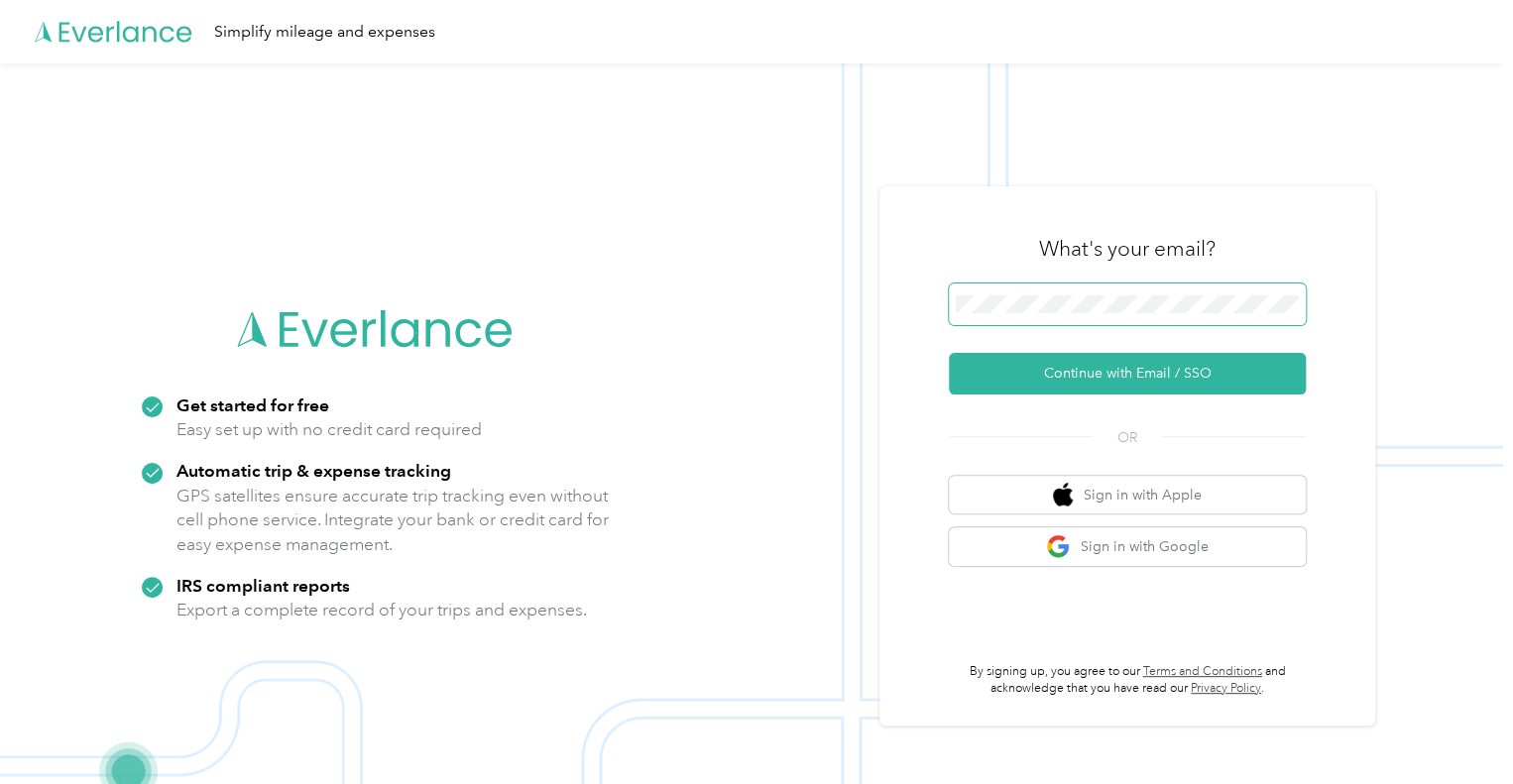 click at bounding box center [1127, 304] 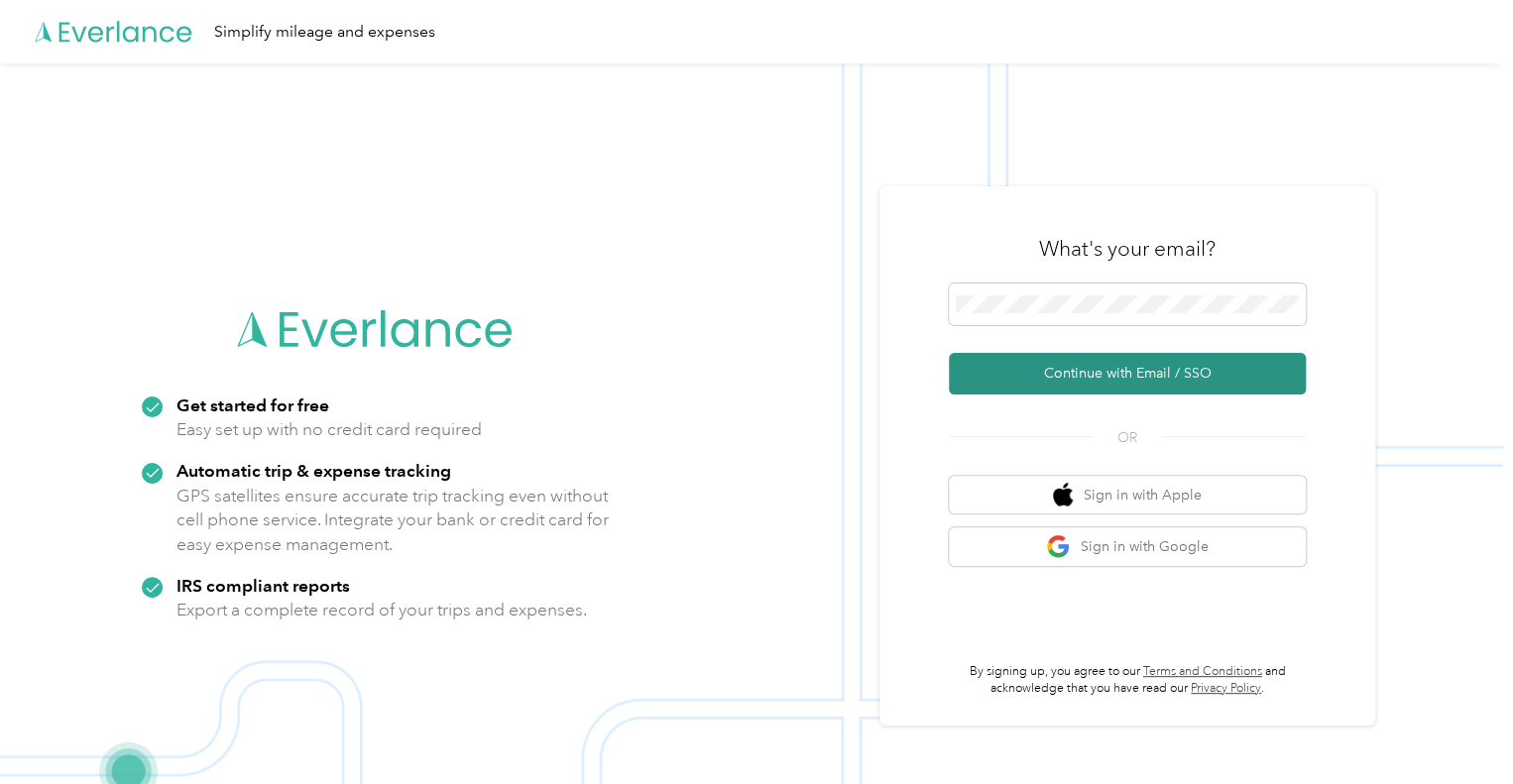 click on "Continue with Email / SSO" at bounding box center [1127, 374] 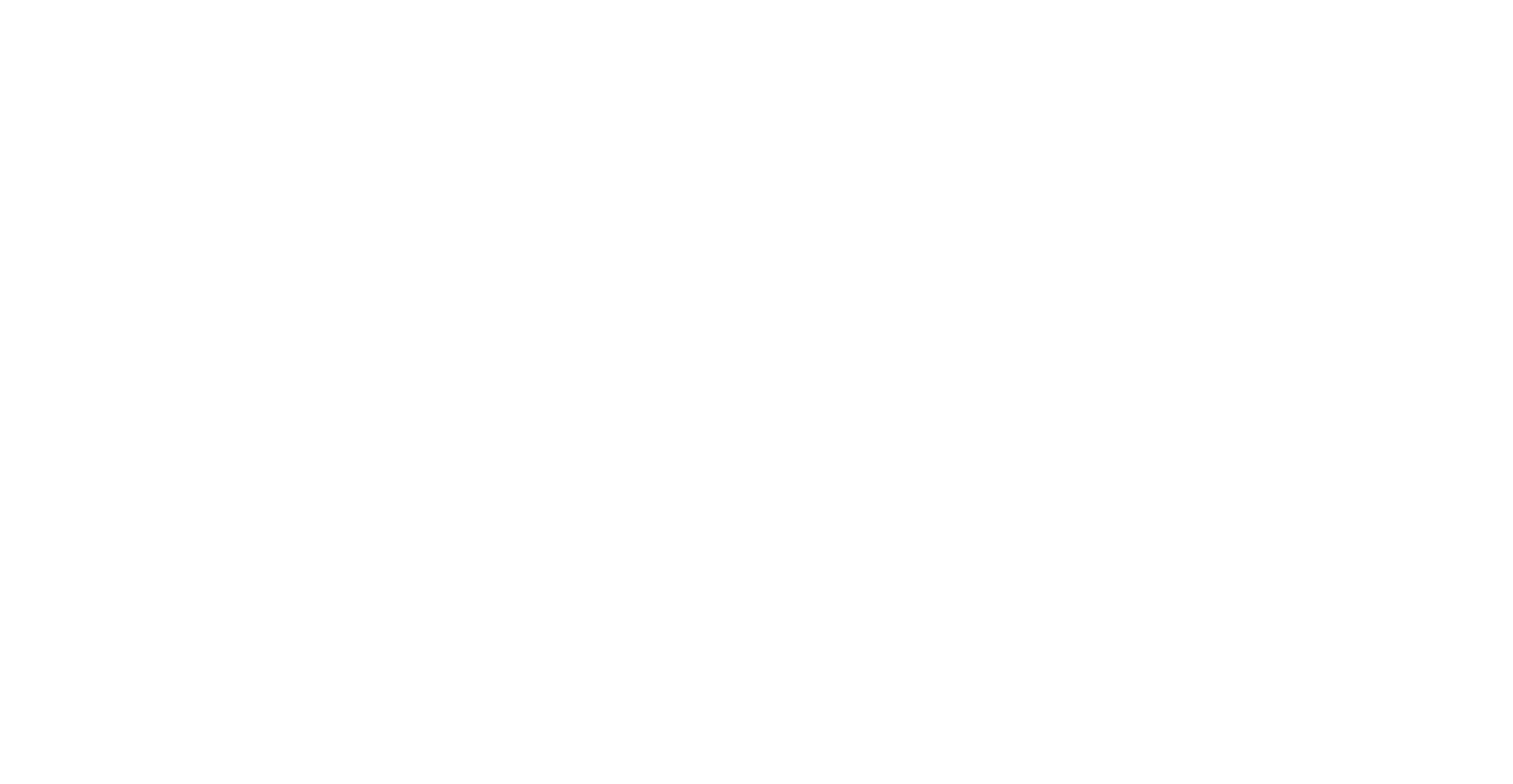 scroll, scrollTop: 0, scrollLeft: 0, axis: both 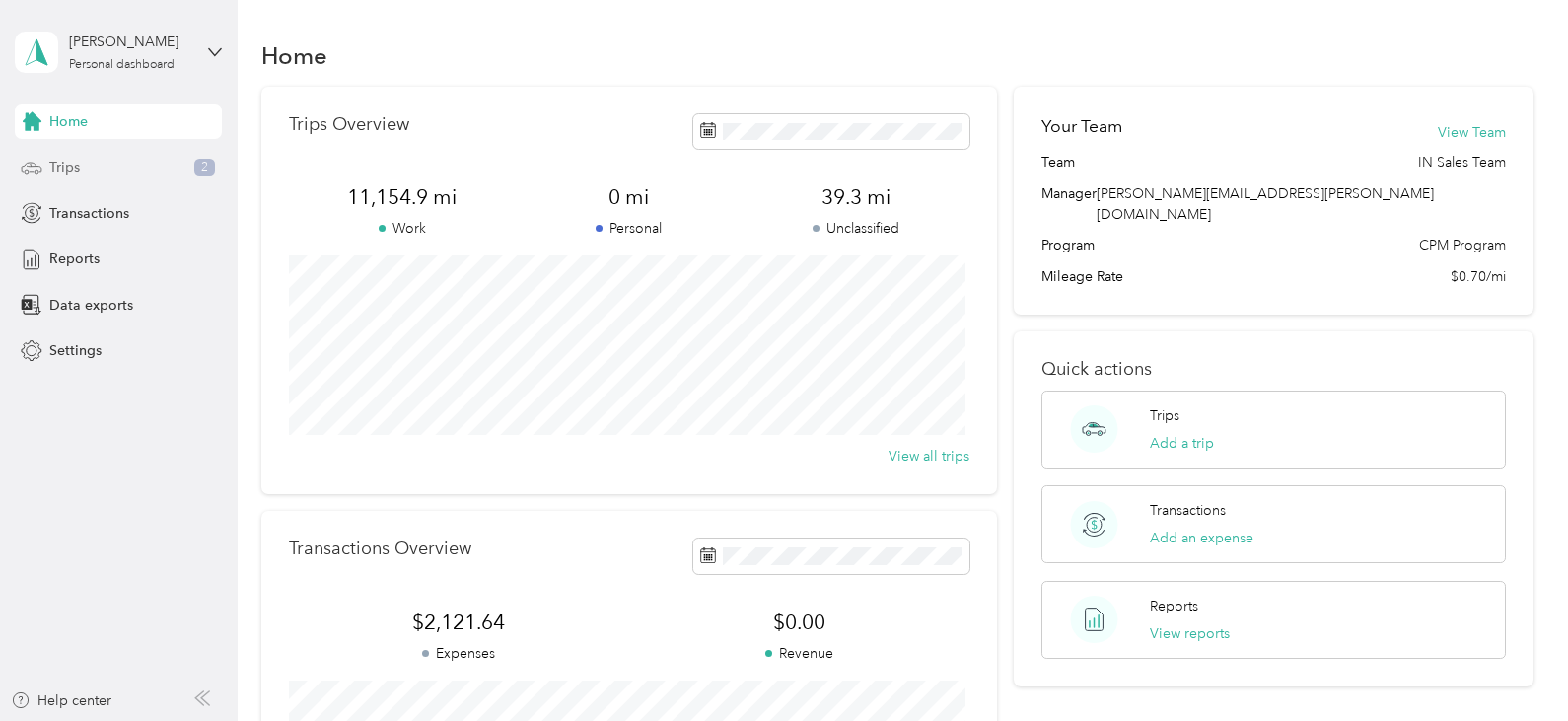 click on "Trips 2" at bounding box center (118, 168) 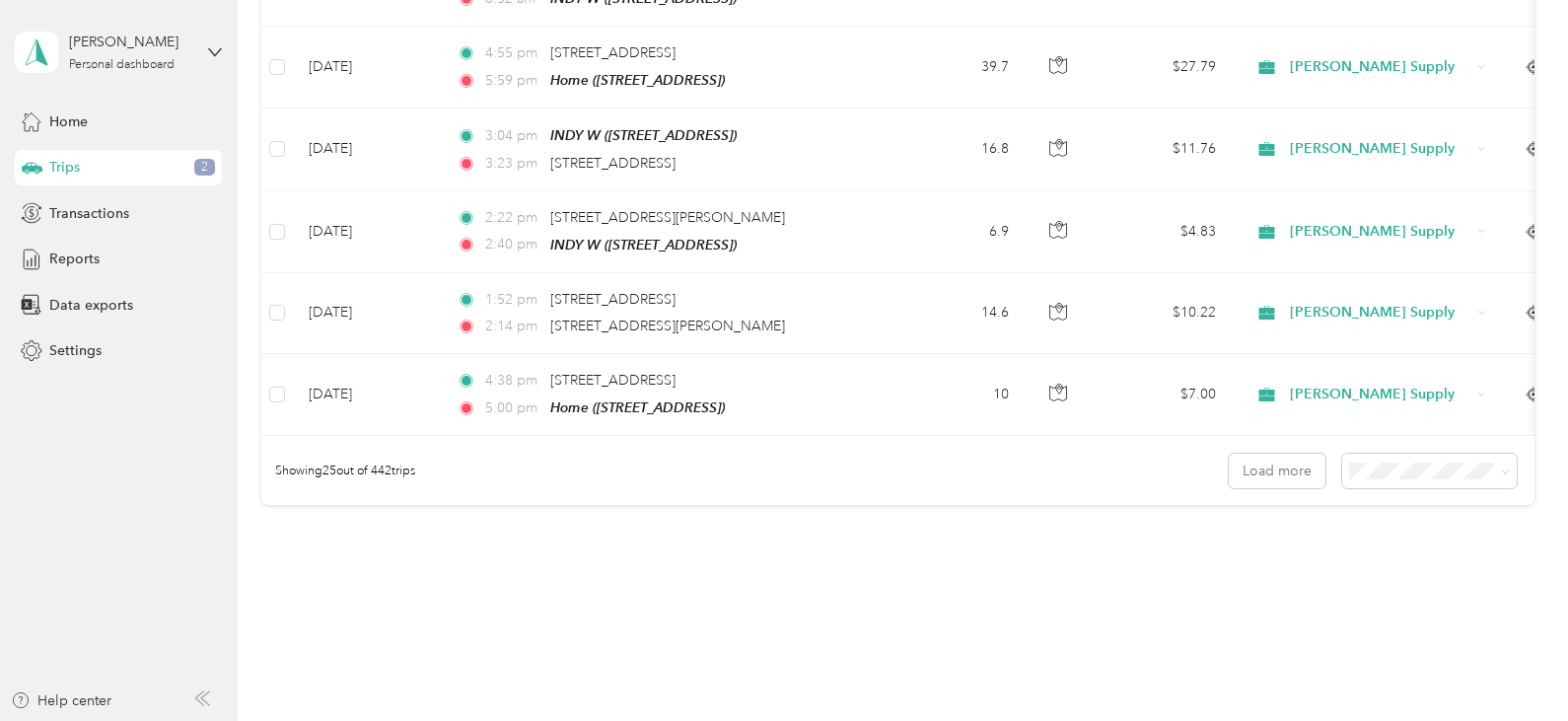 scroll, scrollTop: 1898, scrollLeft: 0, axis: vertical 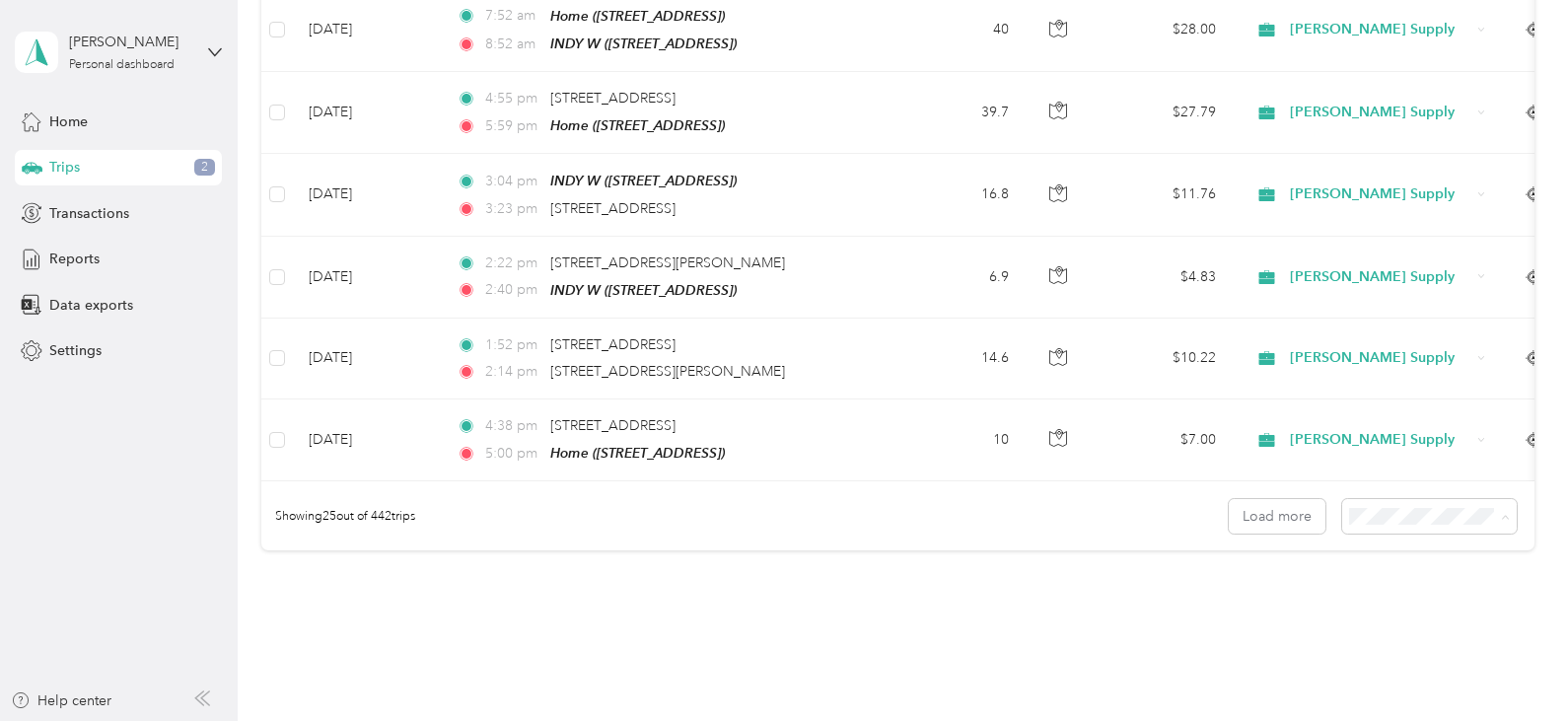 click on "50 per load" at bounding box center (1388, 583) 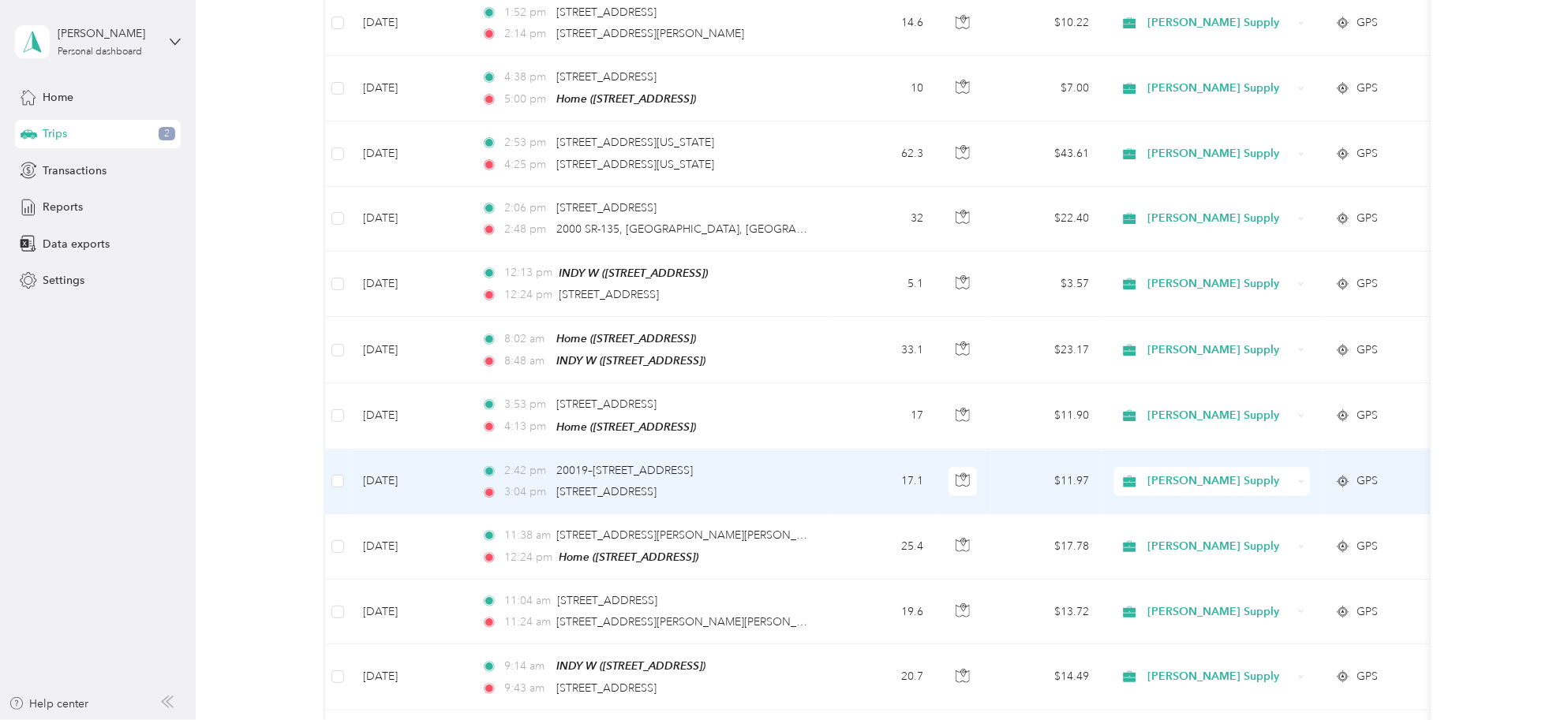 scroll, scrollTop: 1735, scrollLeft: 0, axis: vertical 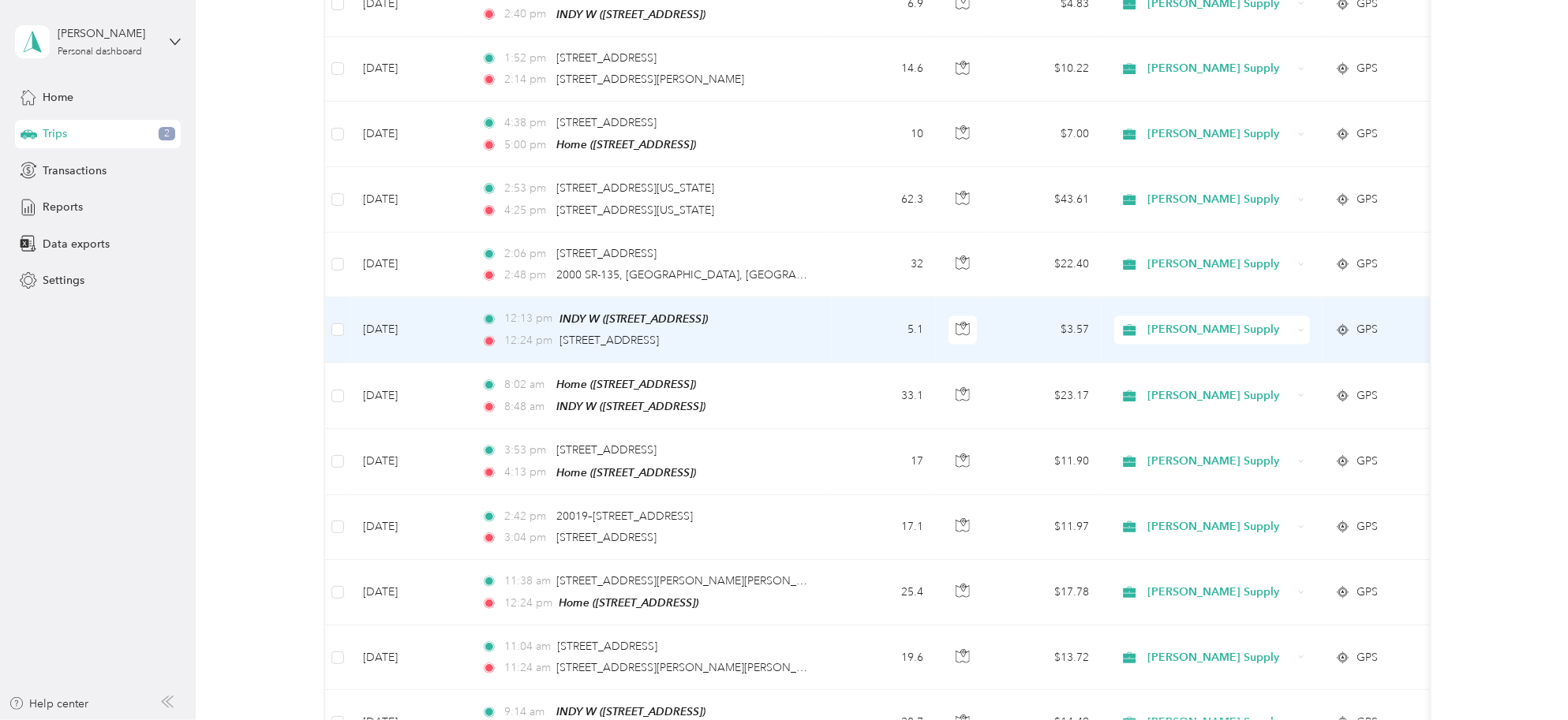 click 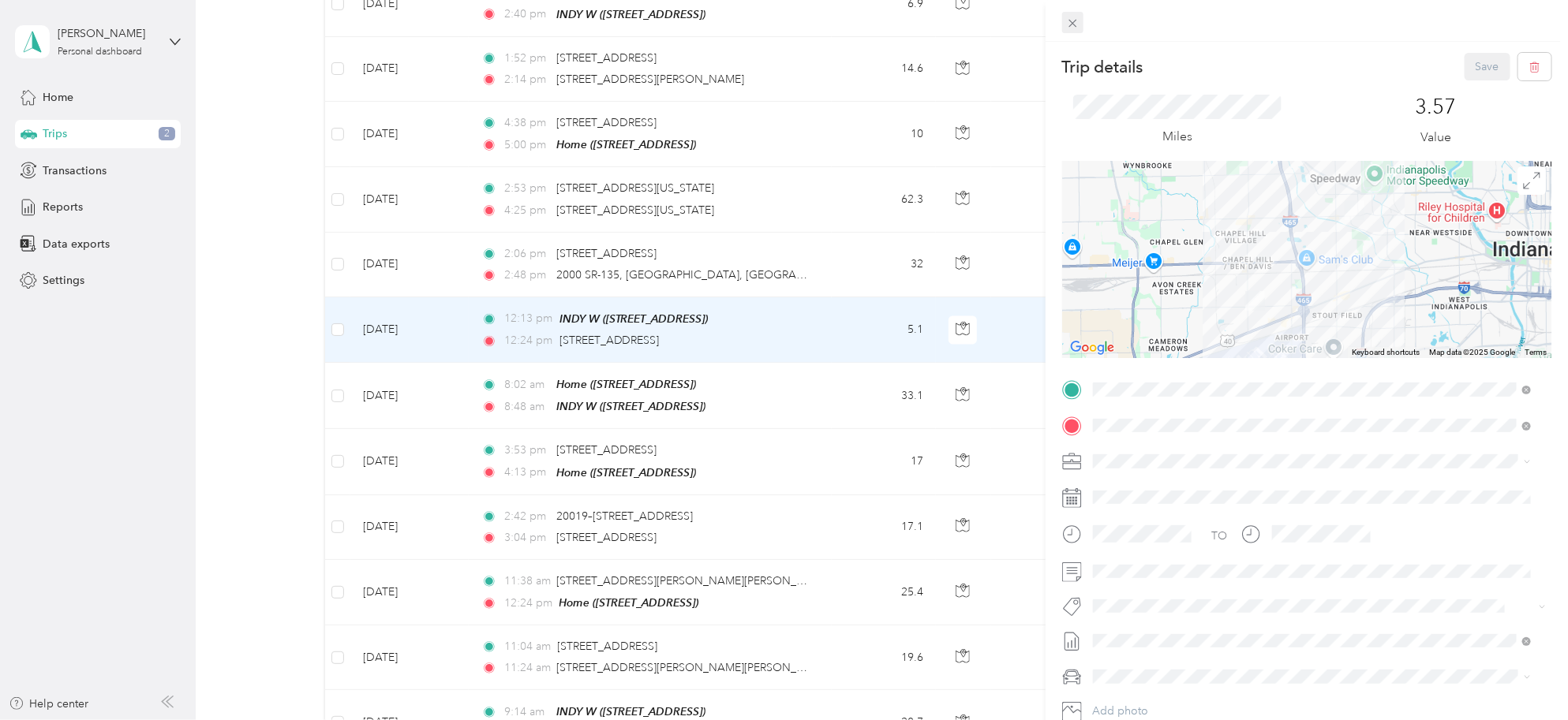 click 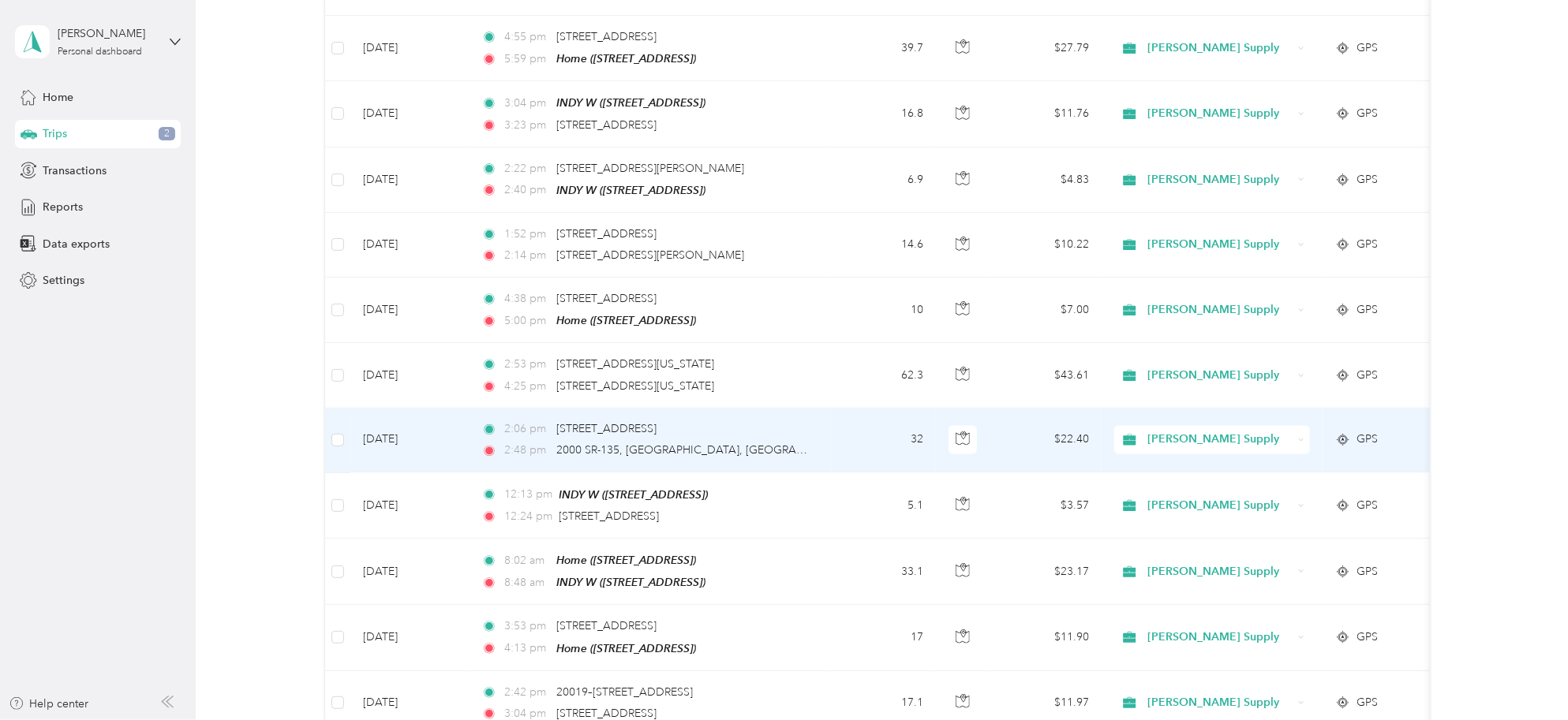 scroll, scrollTop: 1538, scrollLeft: 0, axis: vertical 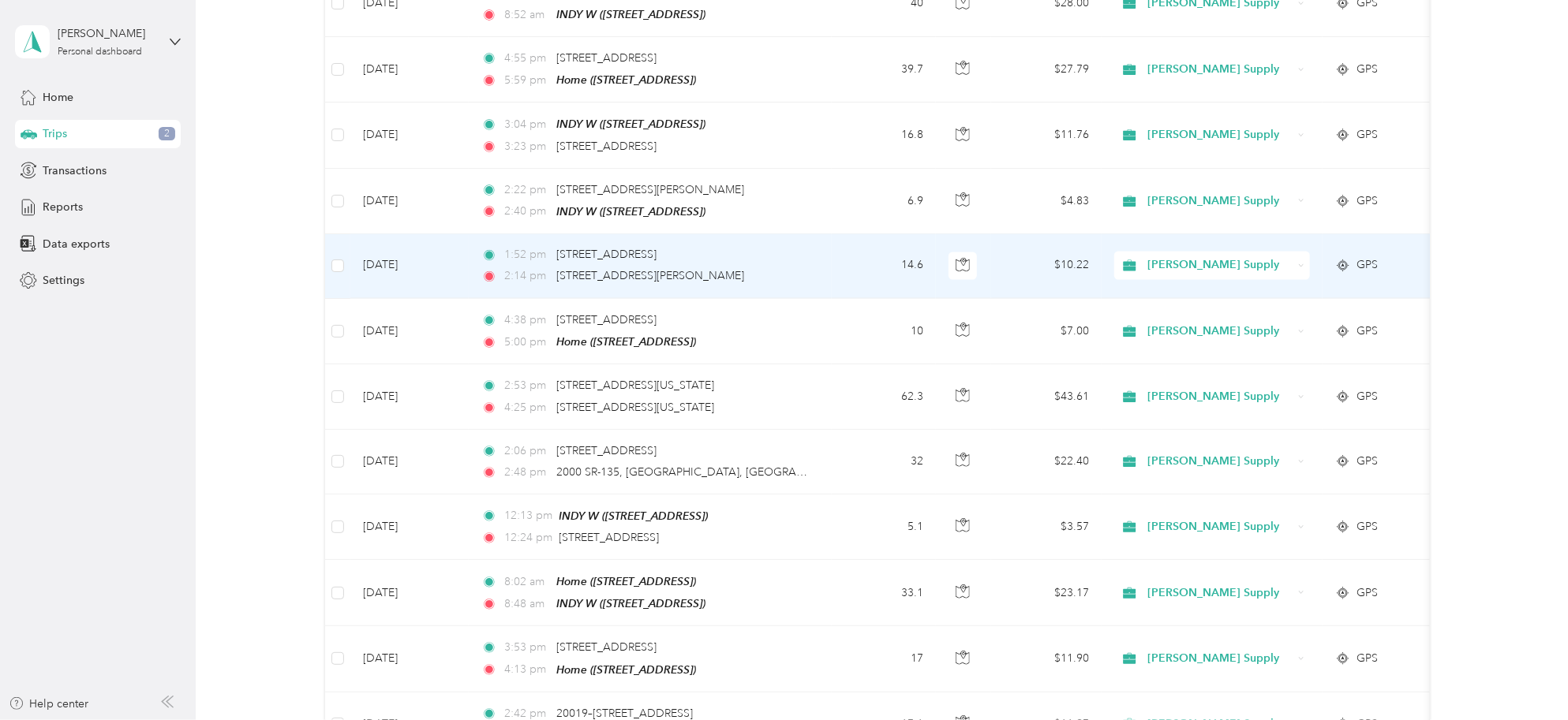 click on "GPS" at bounding box center (1367, 266) 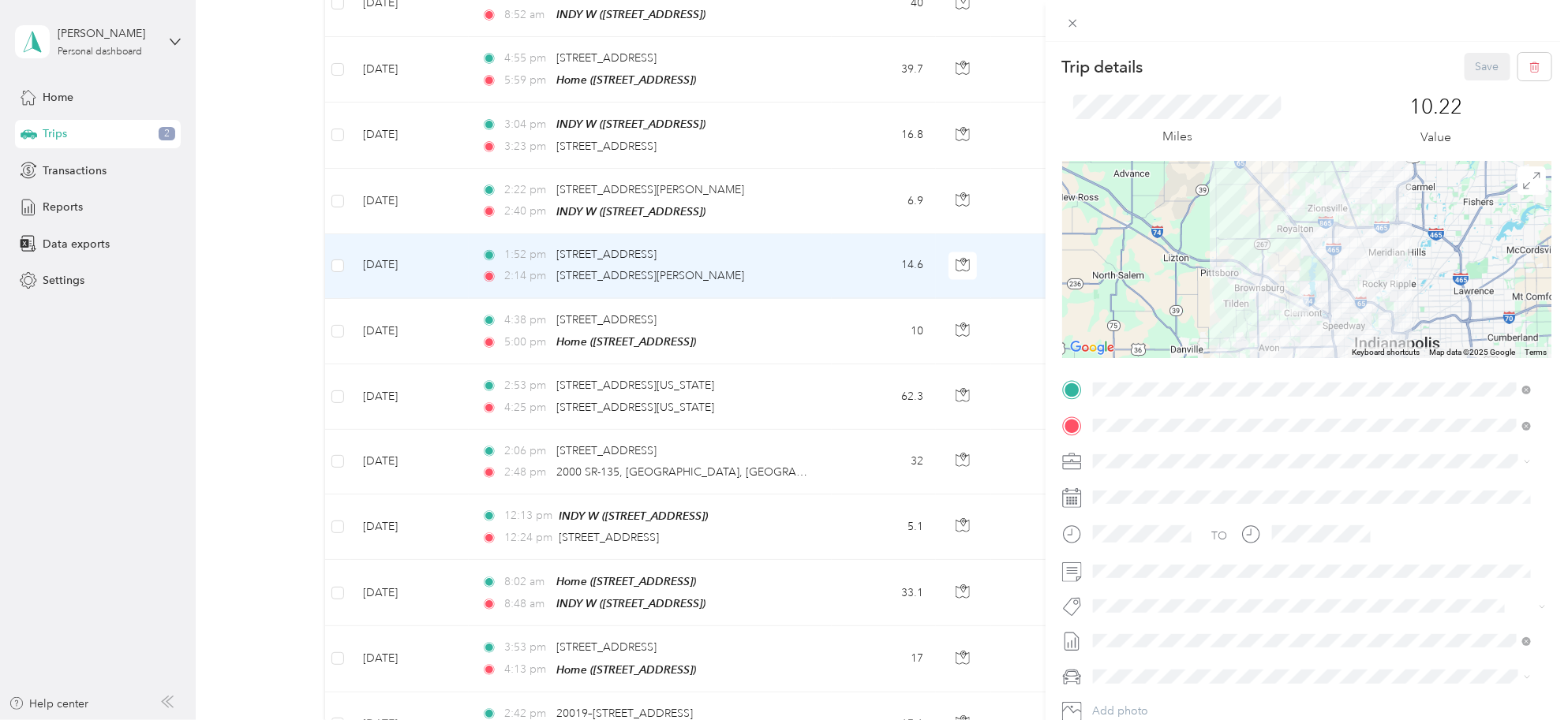click on "Trip details Save This trip cannot be edited because it is either under review, approved, or paid. Contact your Team Manager to edit it. Miles 10.22 Value  To navigate the map with touch gestures double-tap and hold your finger on the map, then drag the map. ← Move left → Move right ↑ Move up ↓ Move down + Zoom in - Zoom out Home Jump left by 75% End Jump right by 75% Page Up Jump up by 75% Page Down Jump down by 75% Keyboard shortcuts Map Data Map data ©2025 Google Map data ©2025 Google 5 km  Click to toggle between metric and imperial units Terms Report a map error TO Add photo" at bounding box center [784, 360] 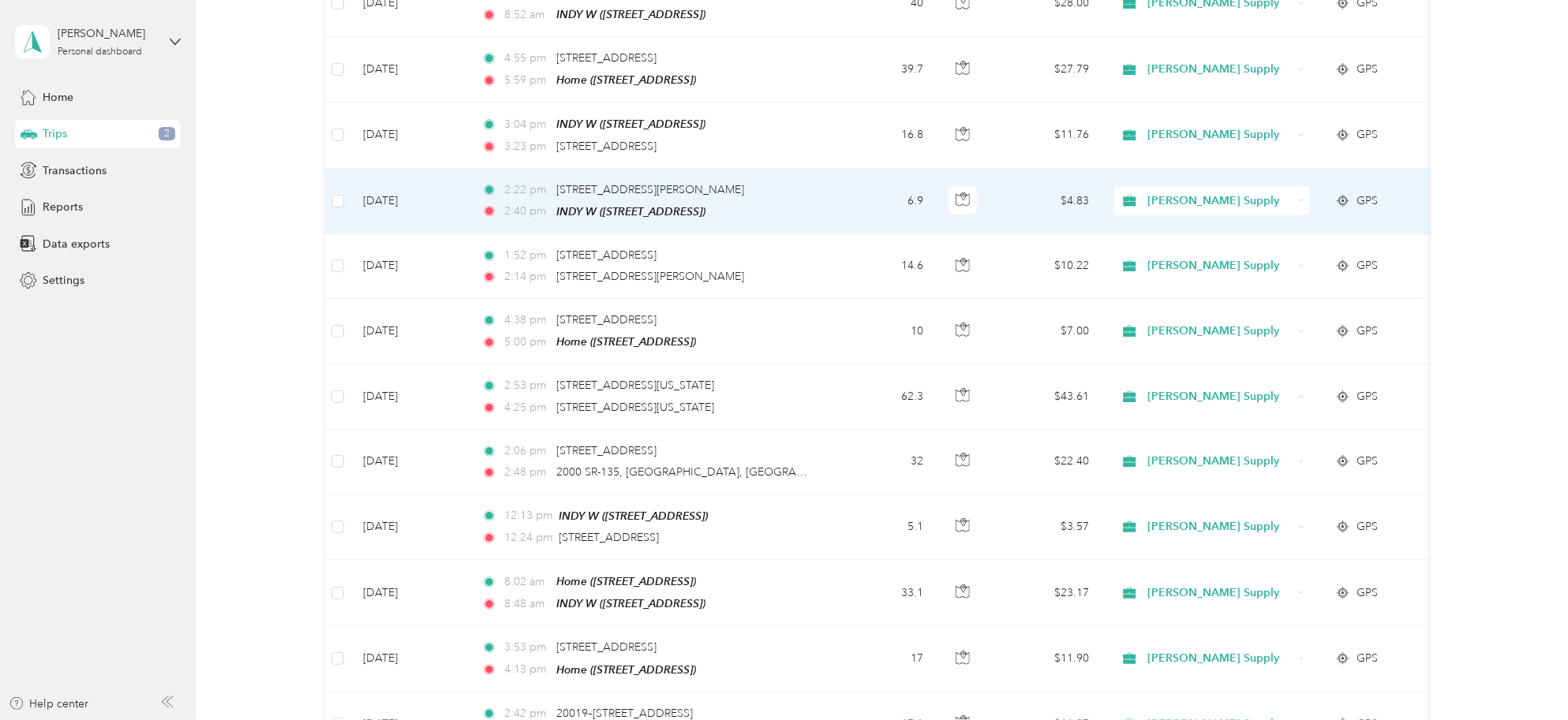 click 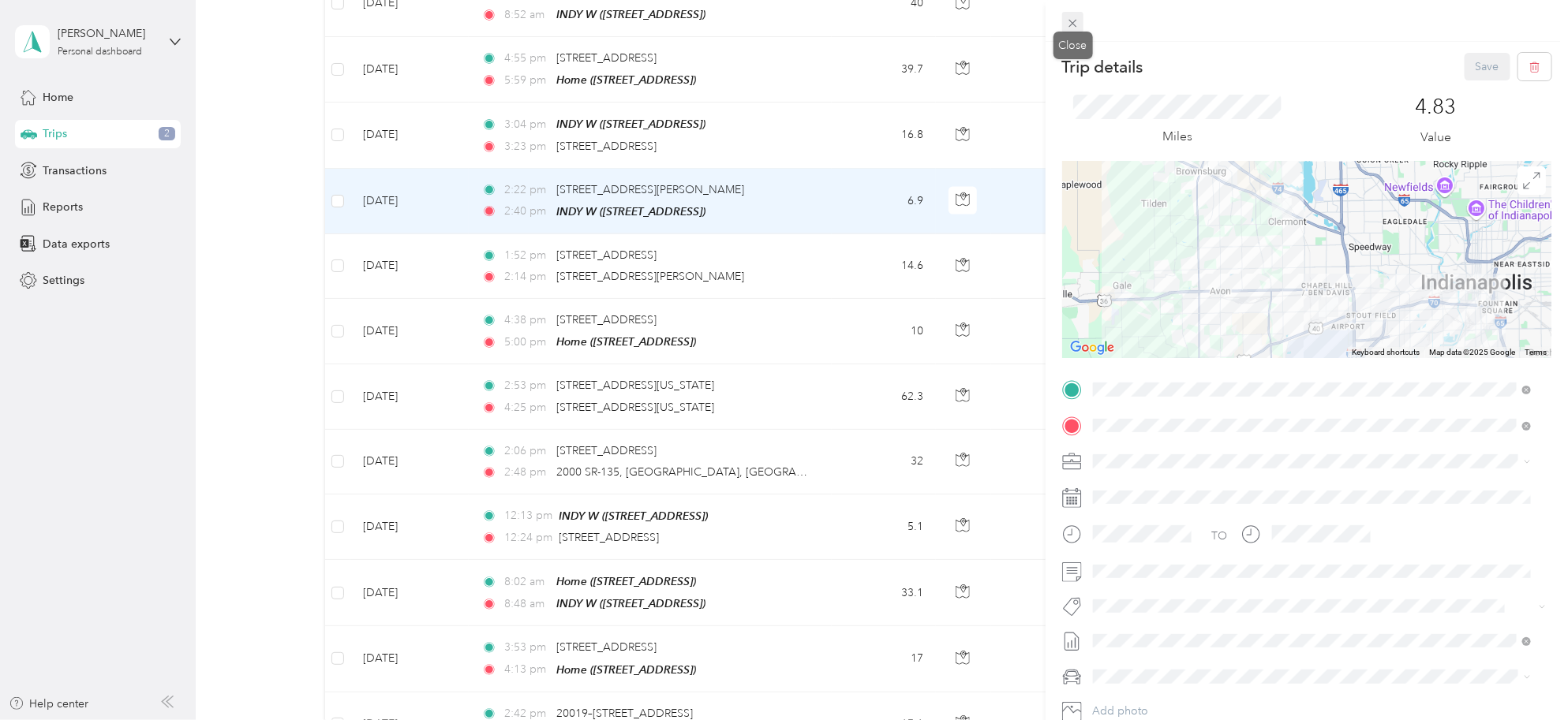 click 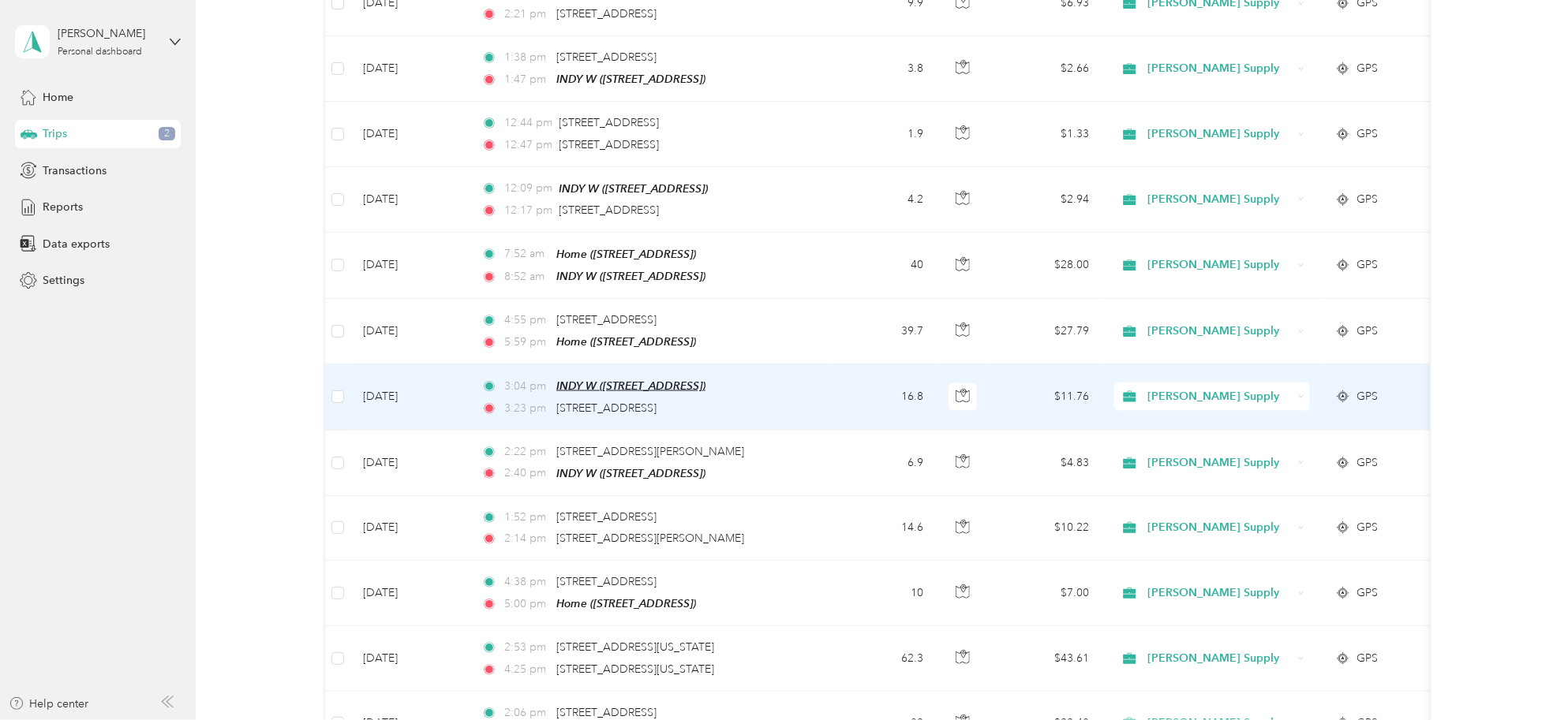 scroll, scrollTop: 1242, scrollLeft: 0, axis: vertical 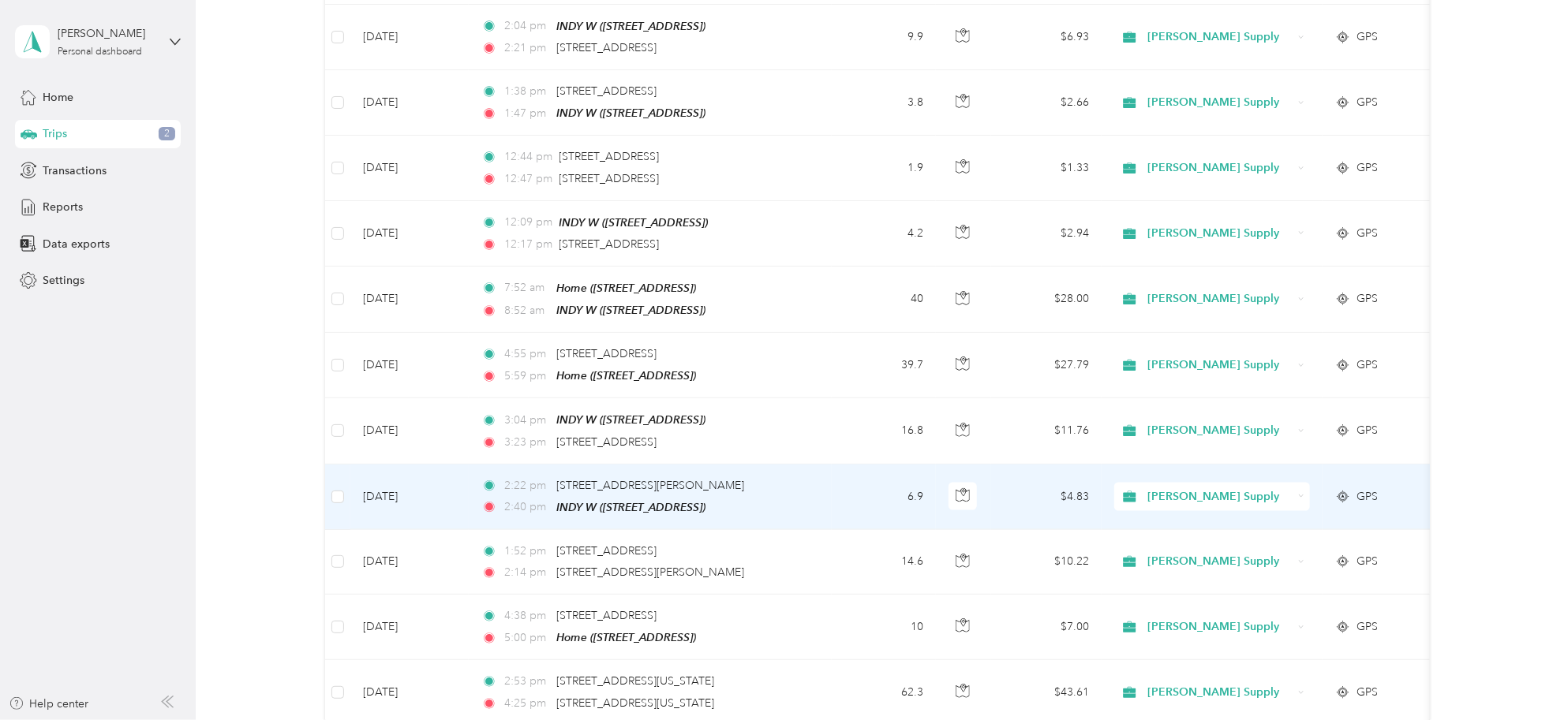 click 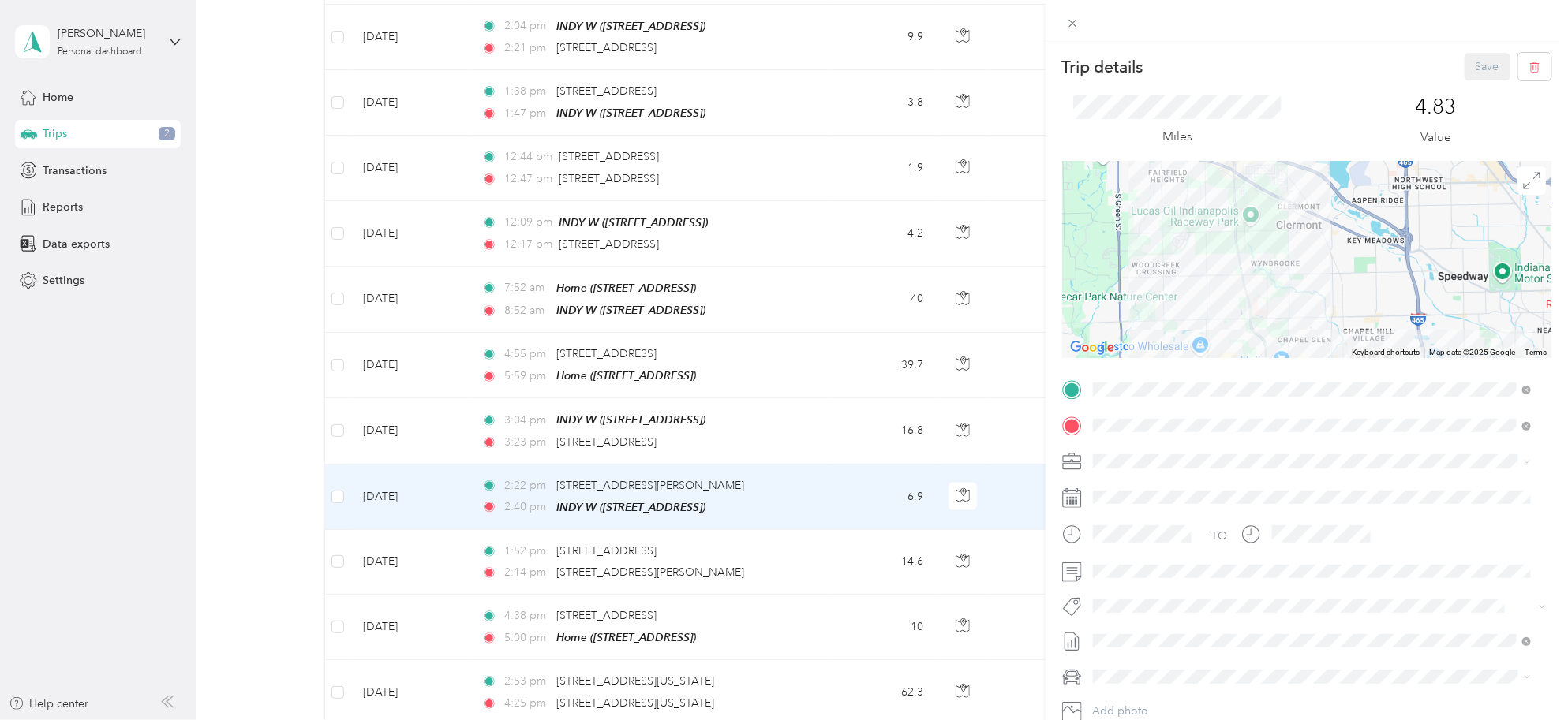 drag, startPoint x: 1316, startPoint y: 239, endPoint x: 1335, endPoint y: 326, distance: 89.050547 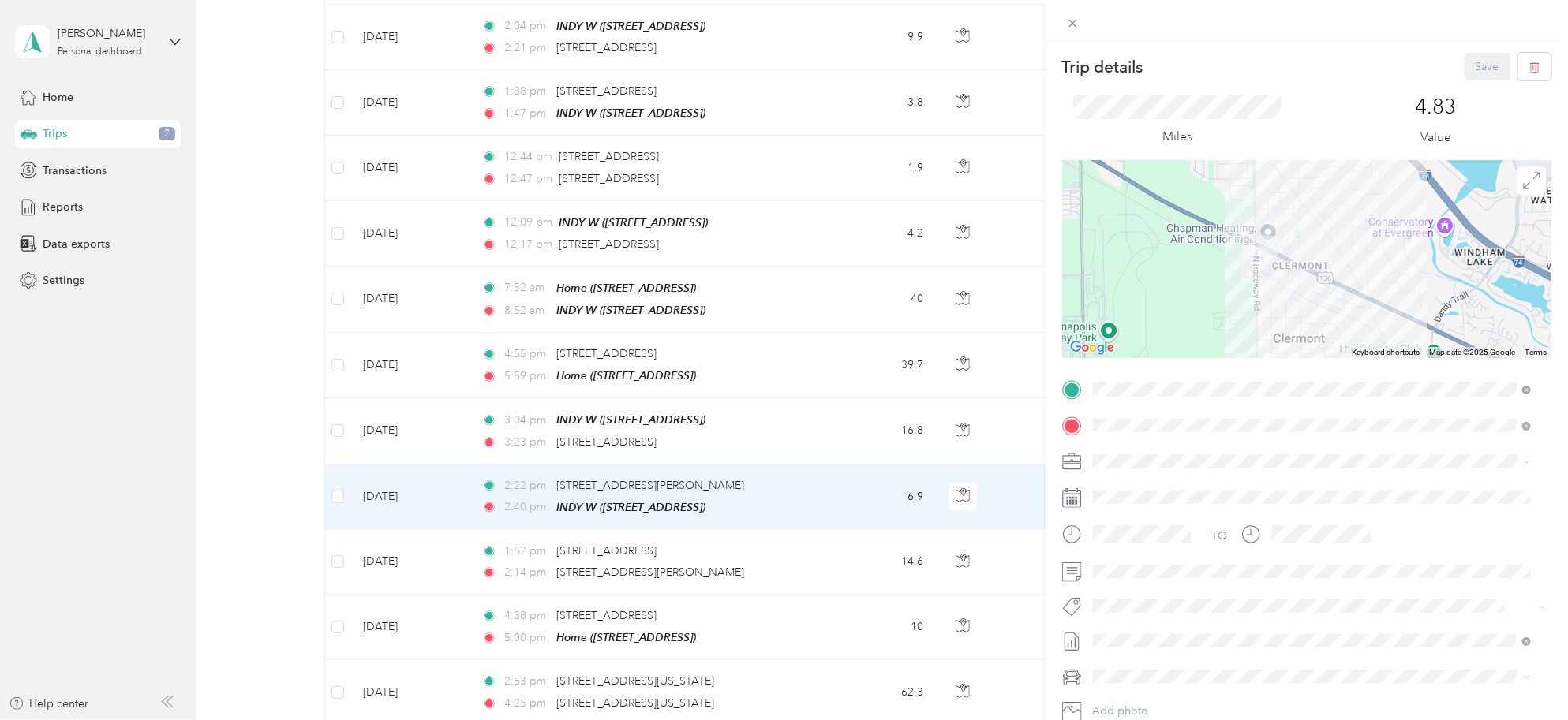 drag, startPoint x: 1138, startPoint y: 274, endPoint x: 1214, endPoint y: 285, distance: 76.791927 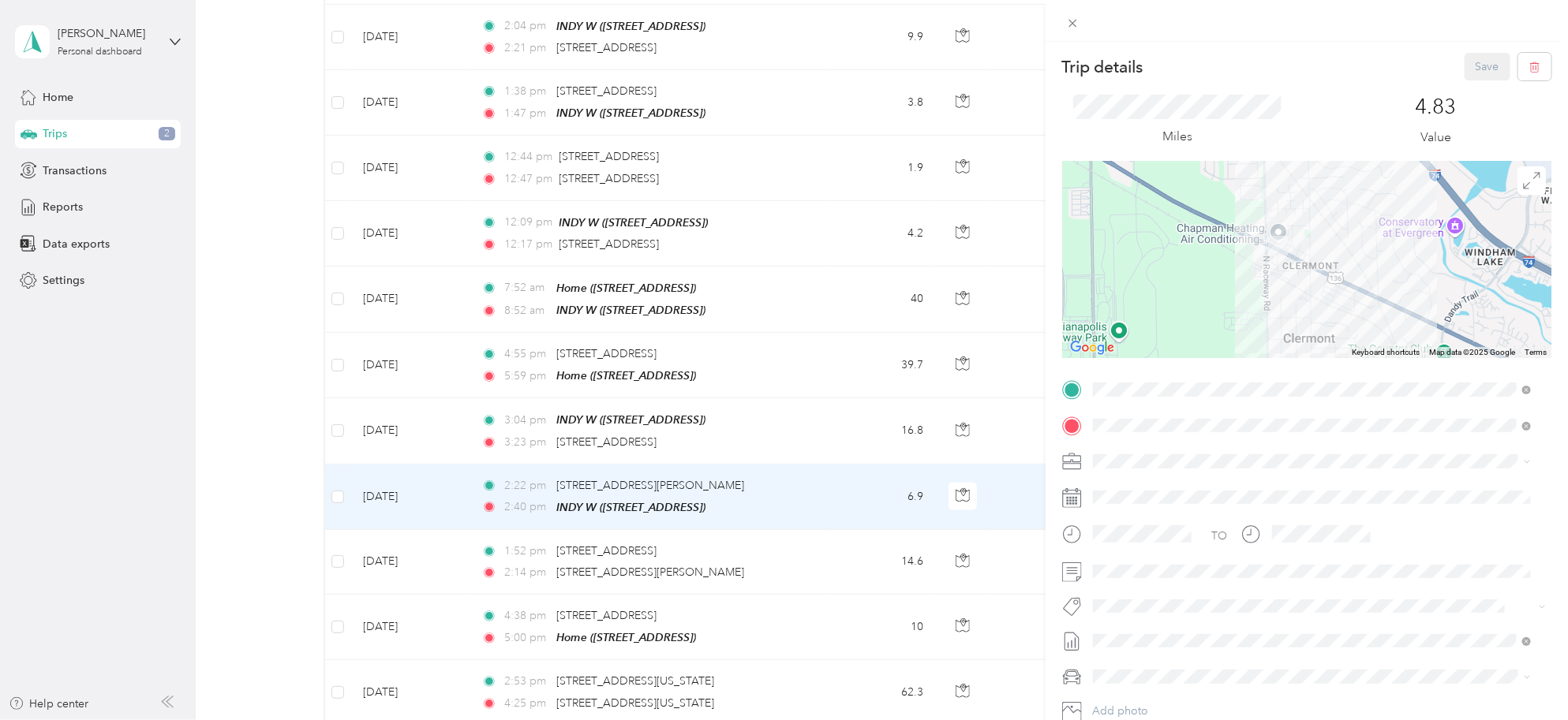 click on "Trip details Save This trip cannot be edited because it is either under review, approved, or paid. Contact your Team Manager to edit it. Miles 4.83 Value  To navigate the map with touch gestures double-tap and hold your finger on the map, then drag the map. ← Move left → Move right ↑ Move up ↓ Move down + Zoom in - Zoom out Home Jump left by 75% End Jump right by 75% Page Up Jump up by 75% Page Down Jump down by 75% Keyboard shortcuts Map Data Map data ©2025 Google Map data ©2025 Google 500 m  Click to toggle between metric and imperial units Terms Report a map error TO Add photo" at bounding box center (784, 360) 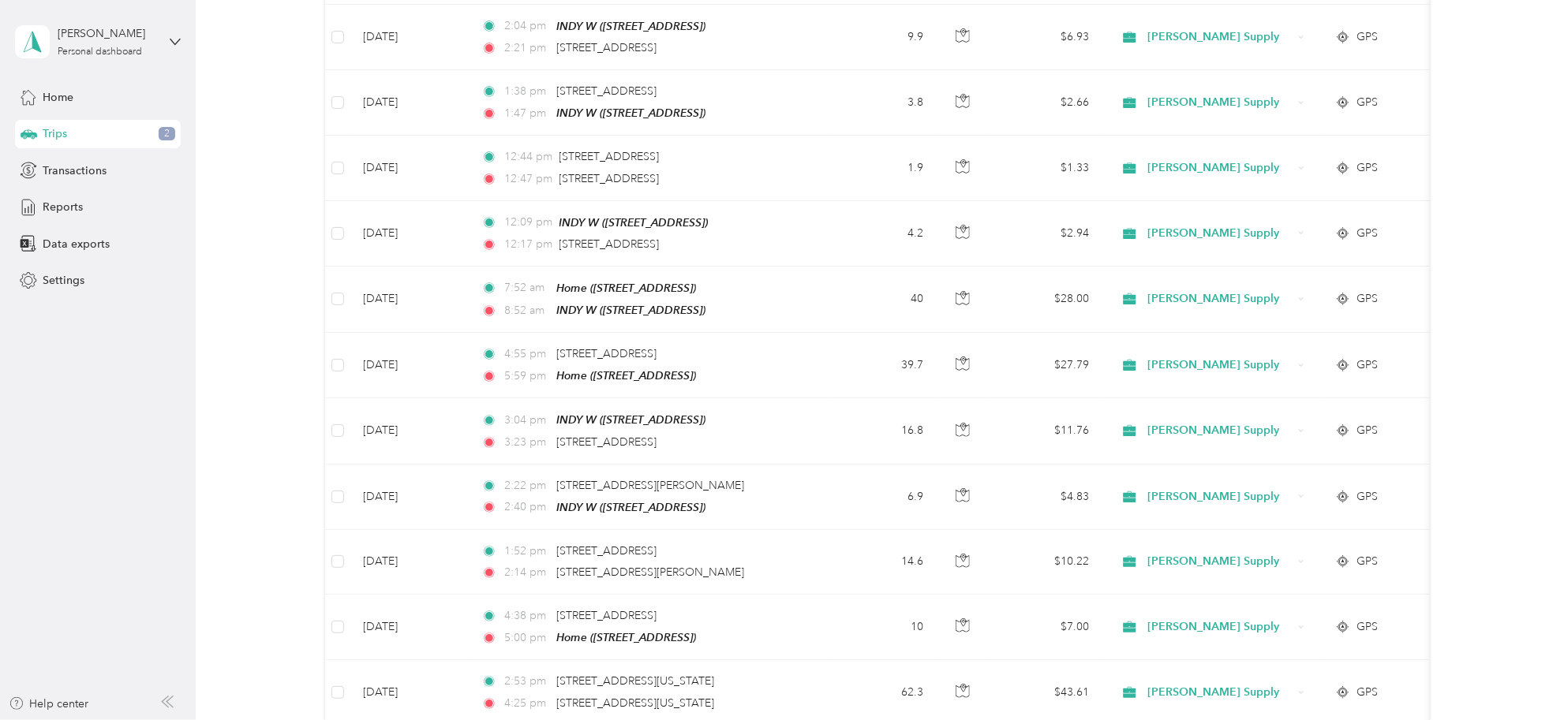 click on "[STREET_ADDRESS]" at bounding box center (606, 550) 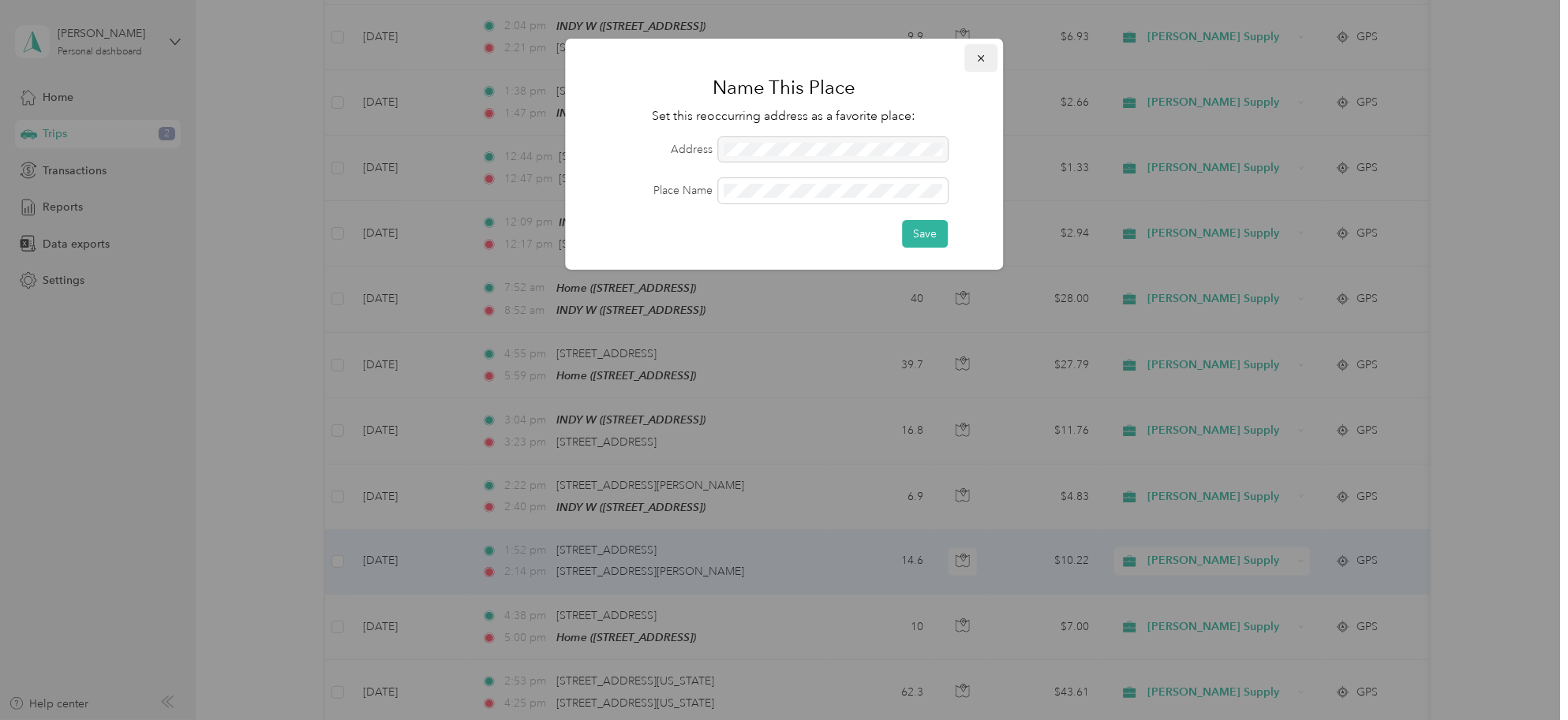click 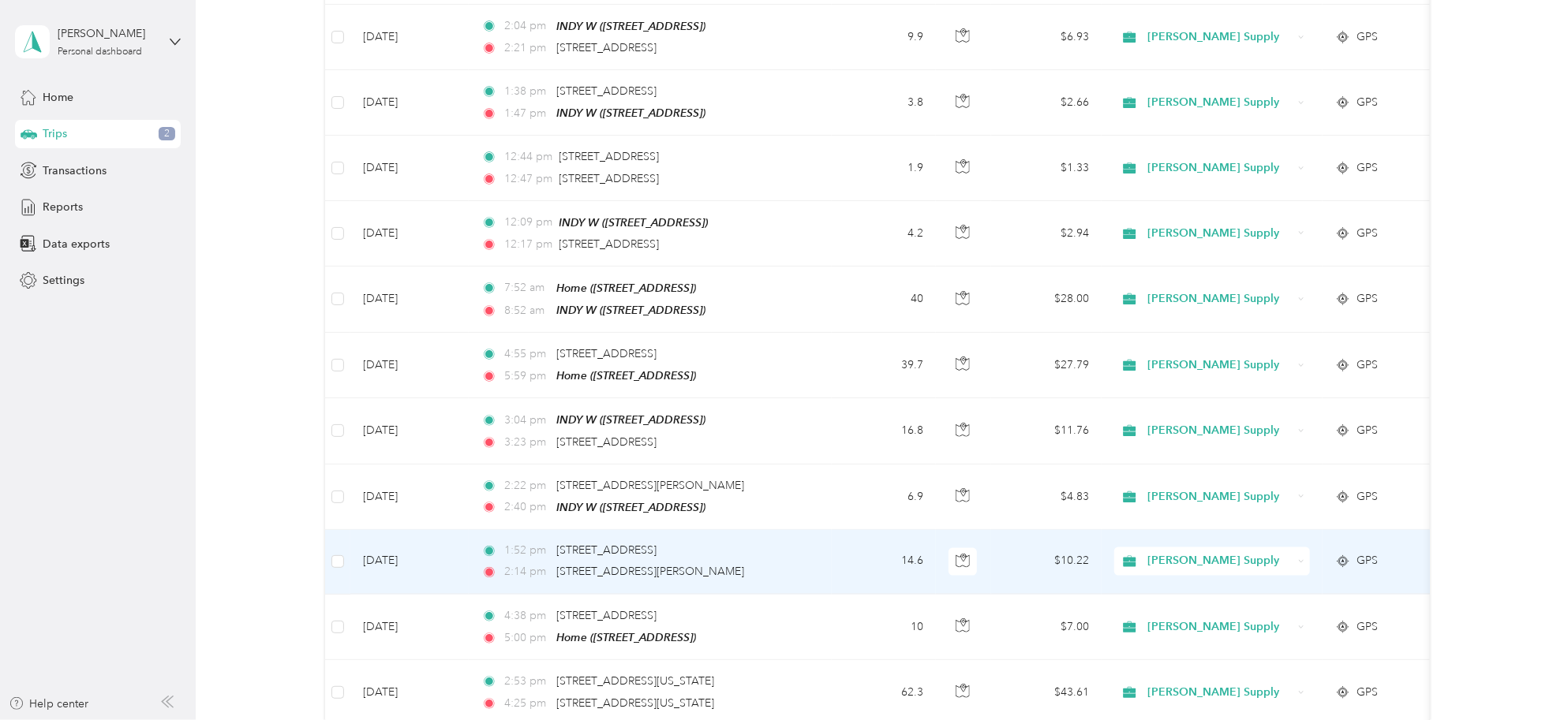 click 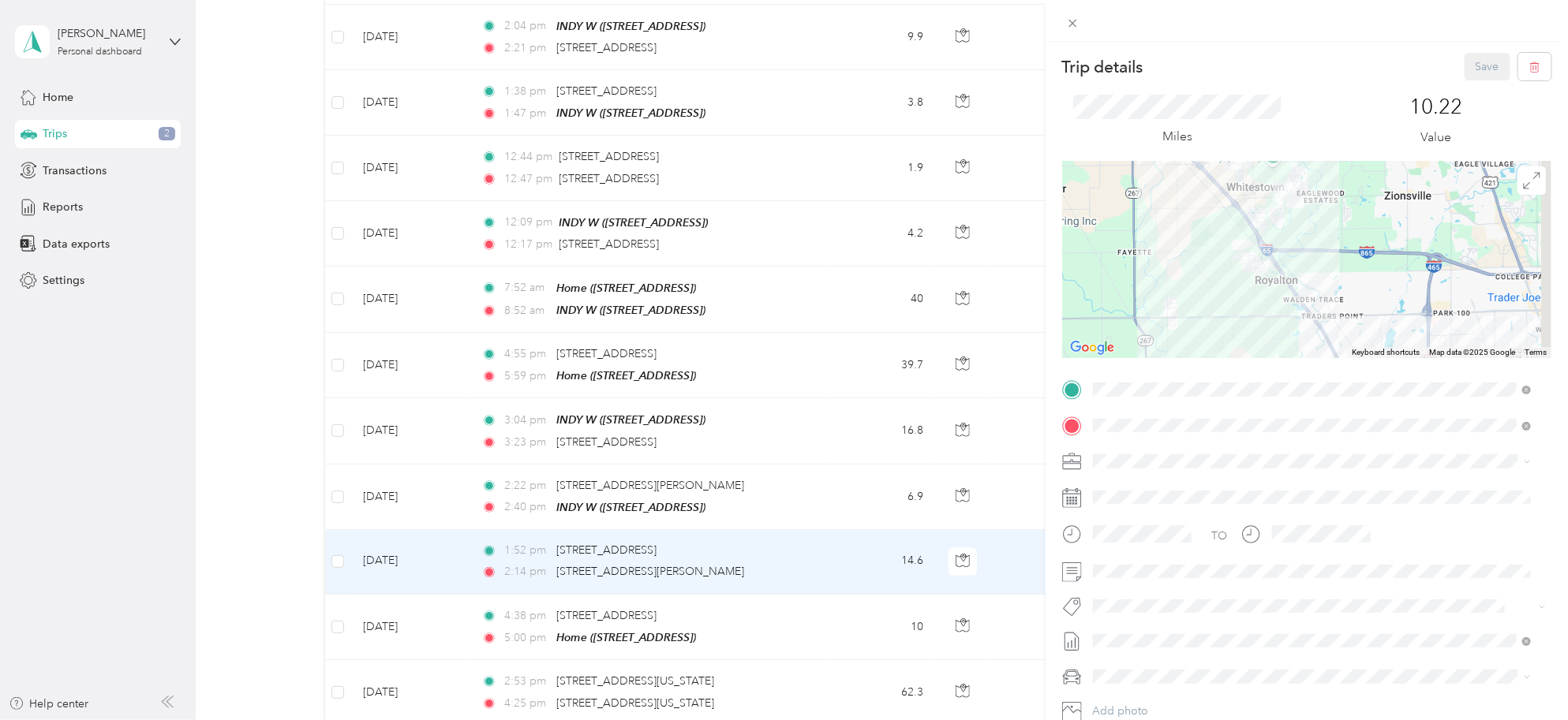 drag, startPoint x: 1293, startPoint y: 197, endPoint x: 1289, endPoint y: 341, distance: 144.05554 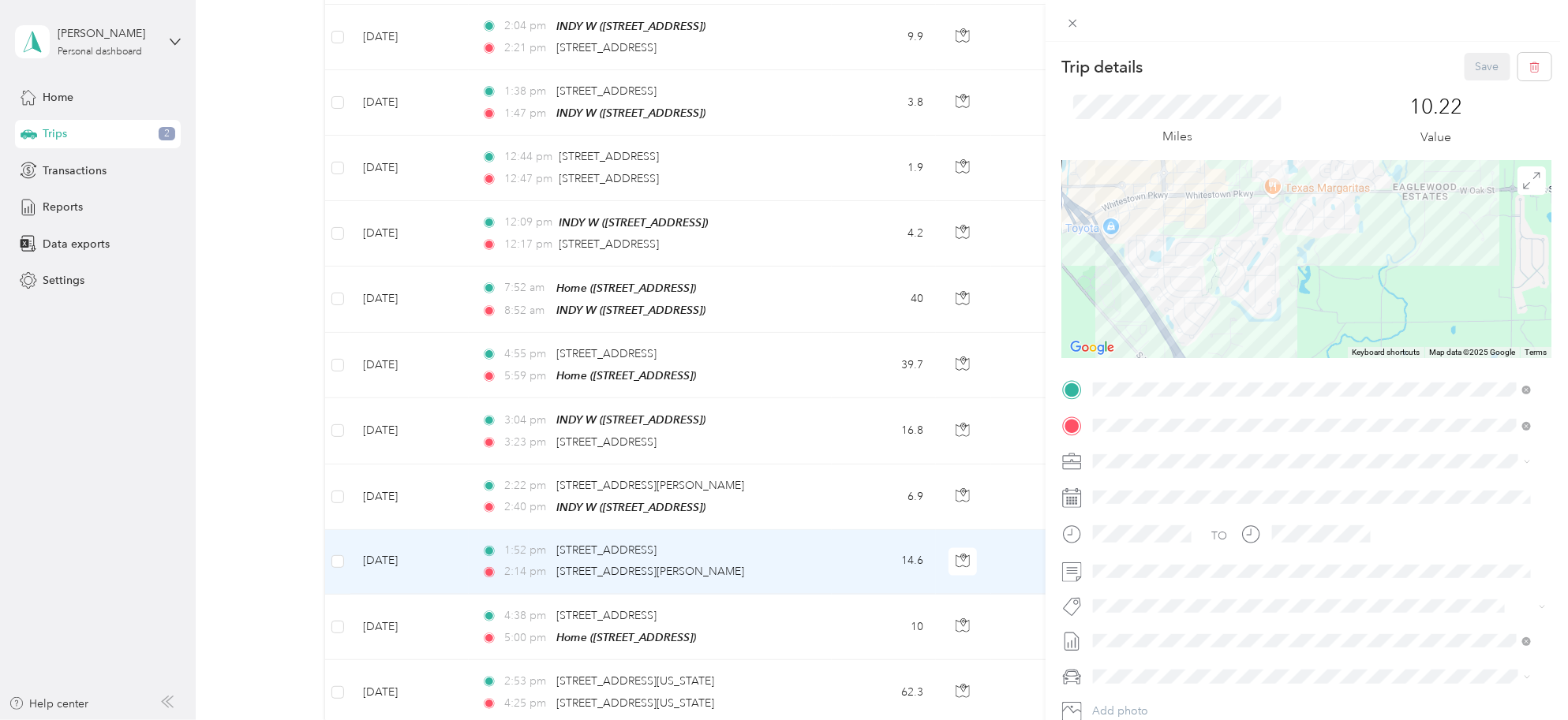 drag, startPoint x: 1277, startPoint y: 197, endPoint x: 1302, endPoint y: 372, distance: 176.7767 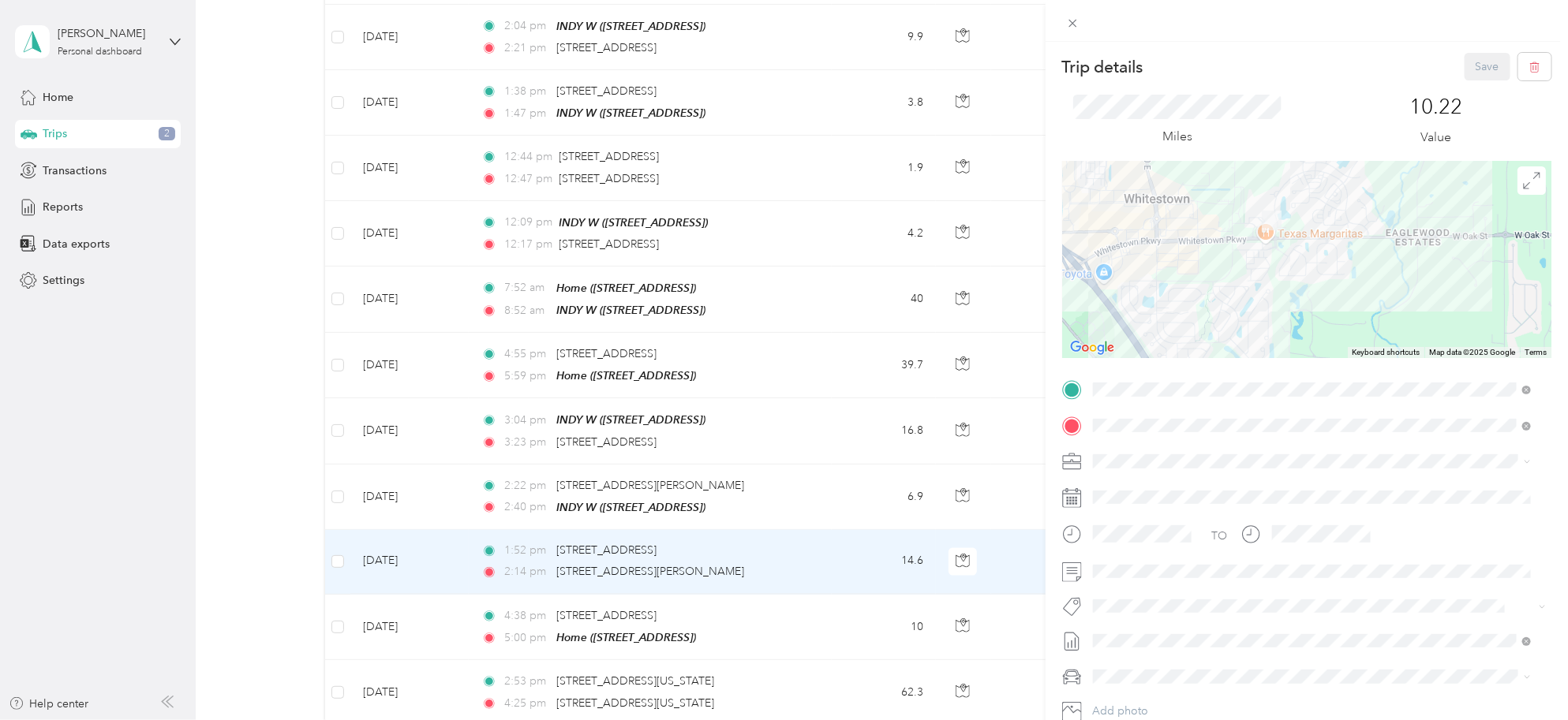 drag, startPoint x: 1292, startPoint y: 201, endPoint x: 1284, endPoint y: 262, distance: 61.52235 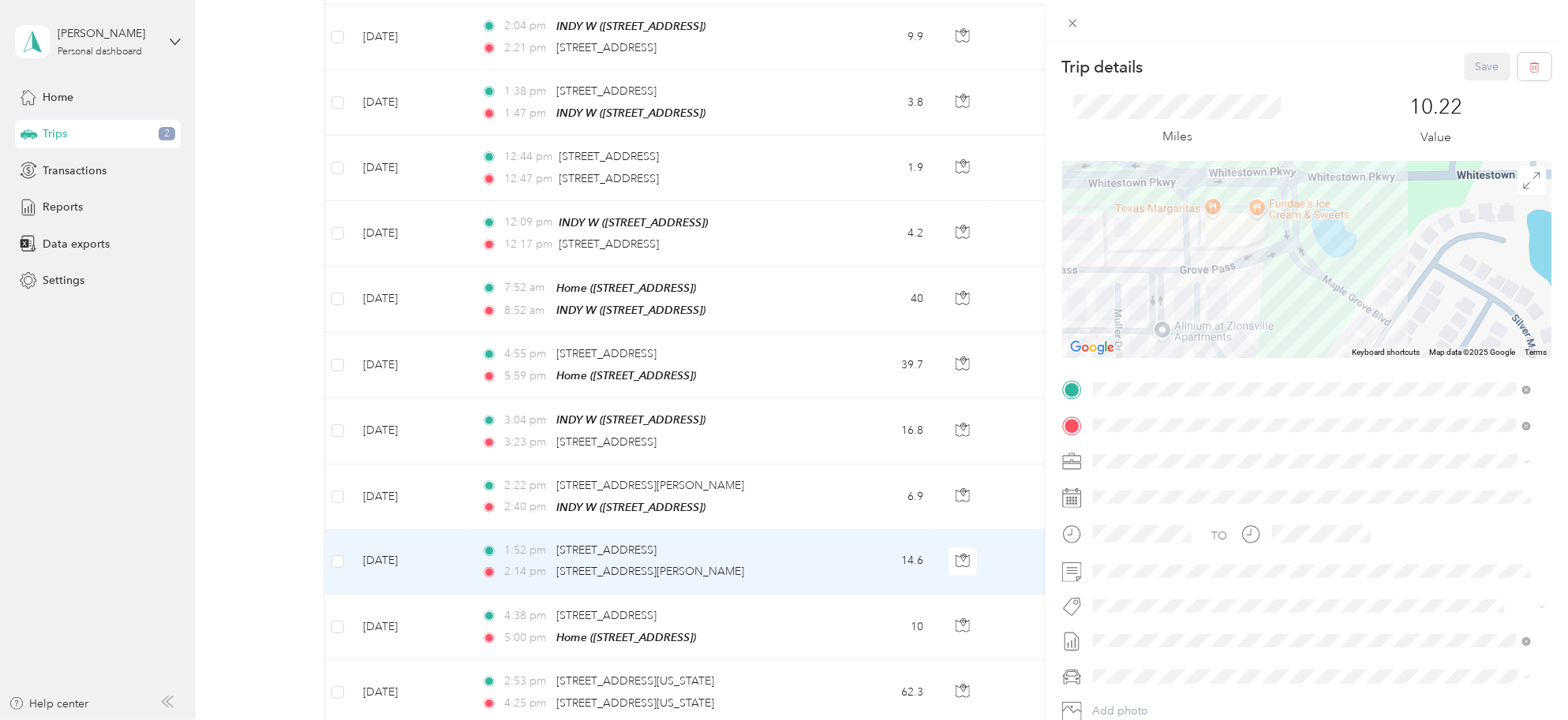 drag, startPoint x: 1300, startPoint y: 195, endPoint x: 1271, endPoint y: 259, distance: 70.263789 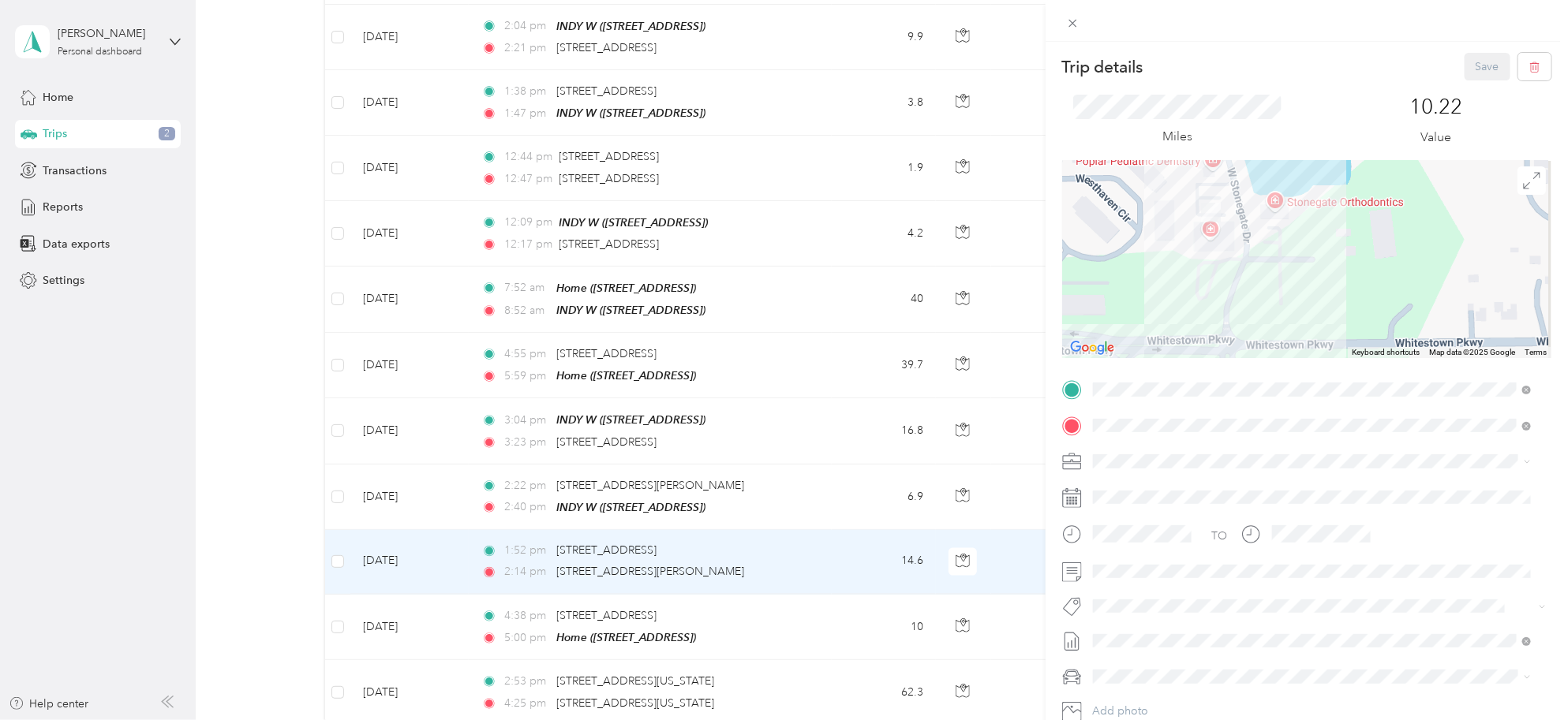 drag, startPoint x: 1308, startPoint y: 183, endPoint x: 1296, endPoint y: 274, distance: 91.787799 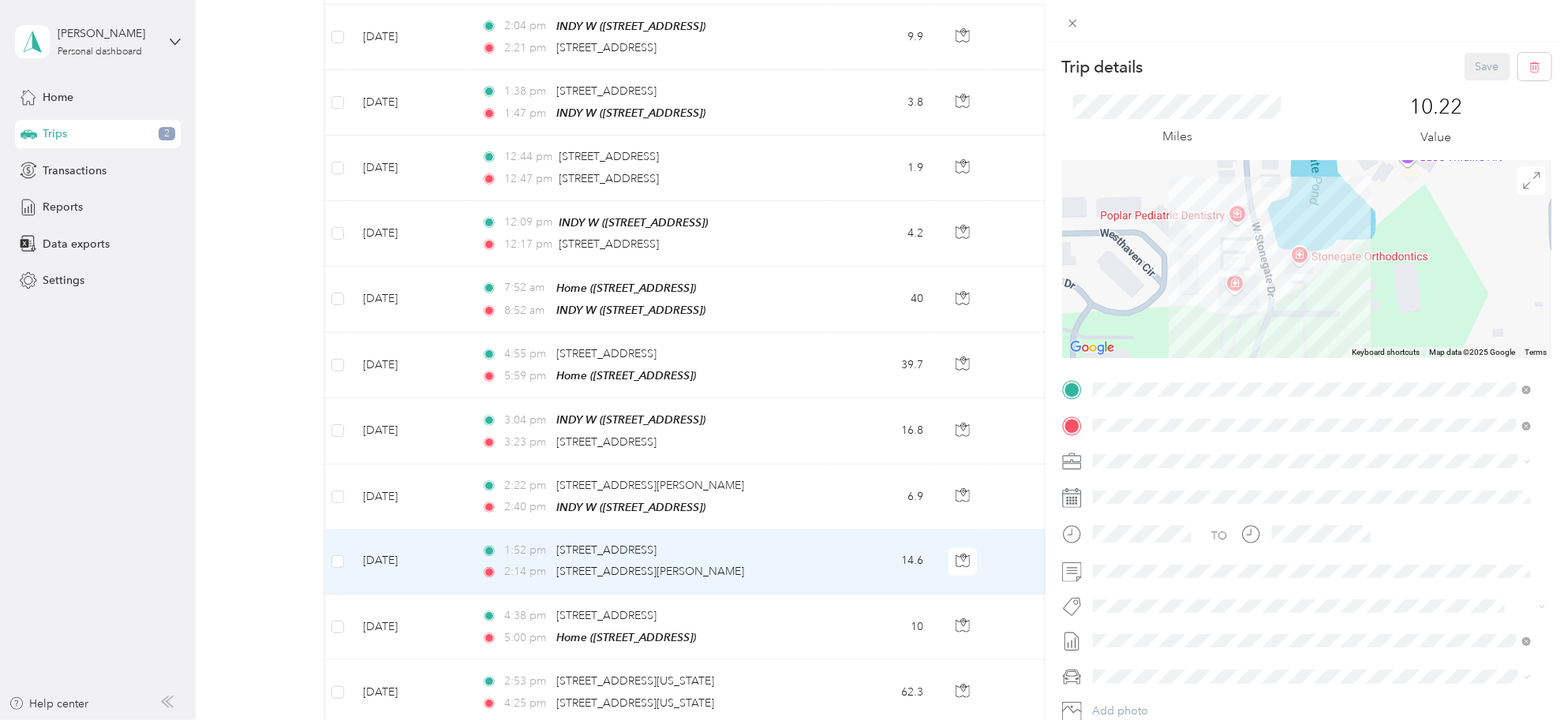 drag, startPoint x: 1292, startPoint y: 226, endPoint x: 1316, endPoint y: 281, distance: 60.008333 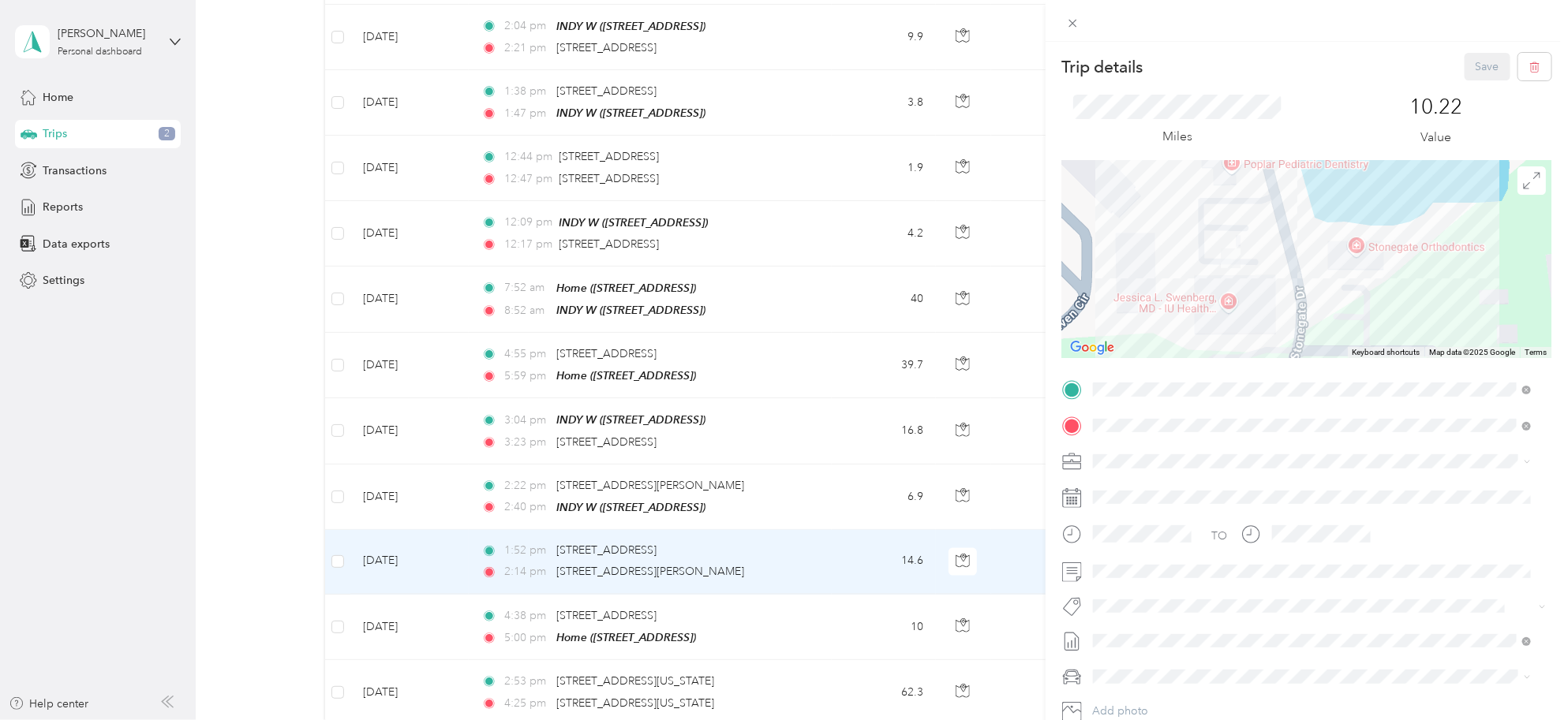 drag, startPoint x: 1186, startPoint y: 262, endPoint x: 1280, endPoint y: 274, distance: 94.762862 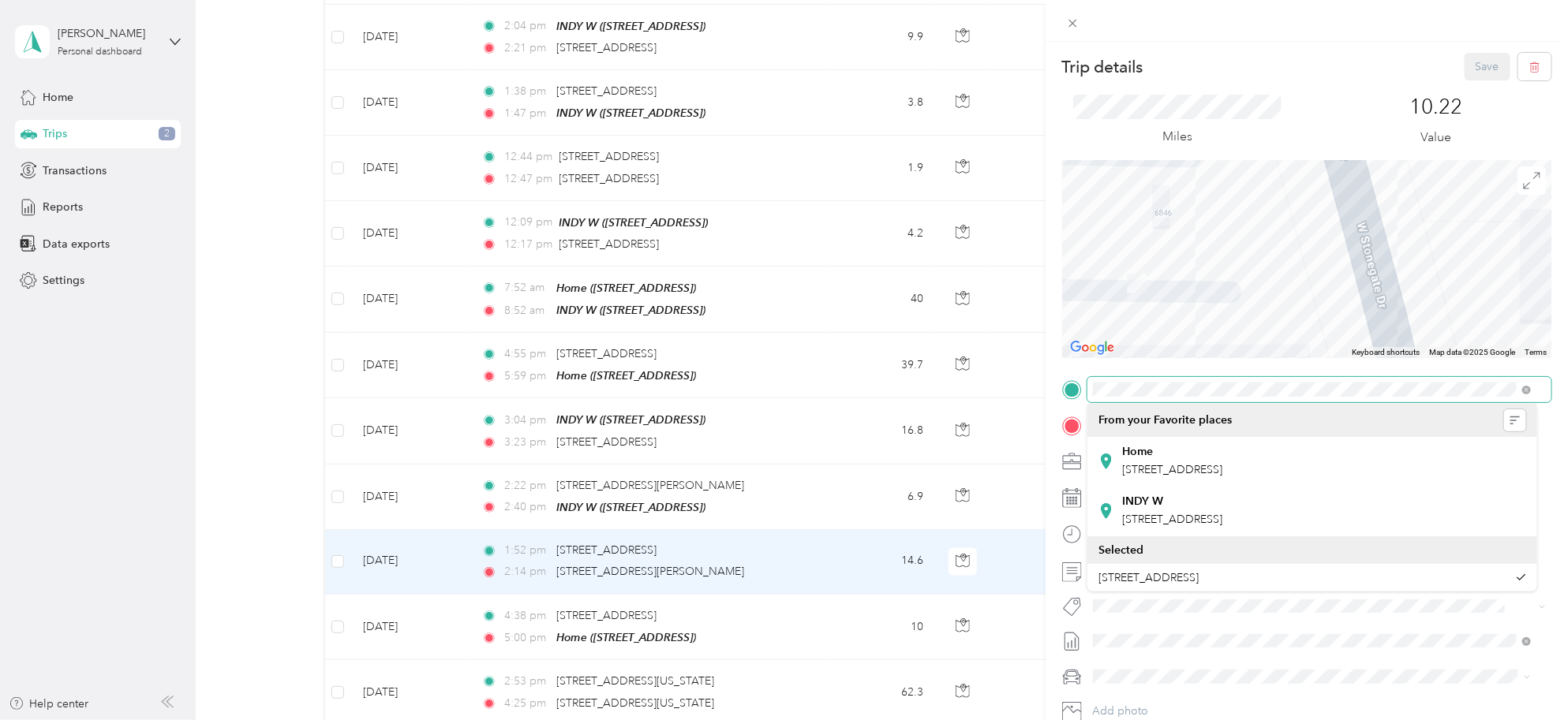 drag, startPoint x: 1231, startPoint y: 227, endPoint x: 1304, endPoint y: 300, distance: 103.23759 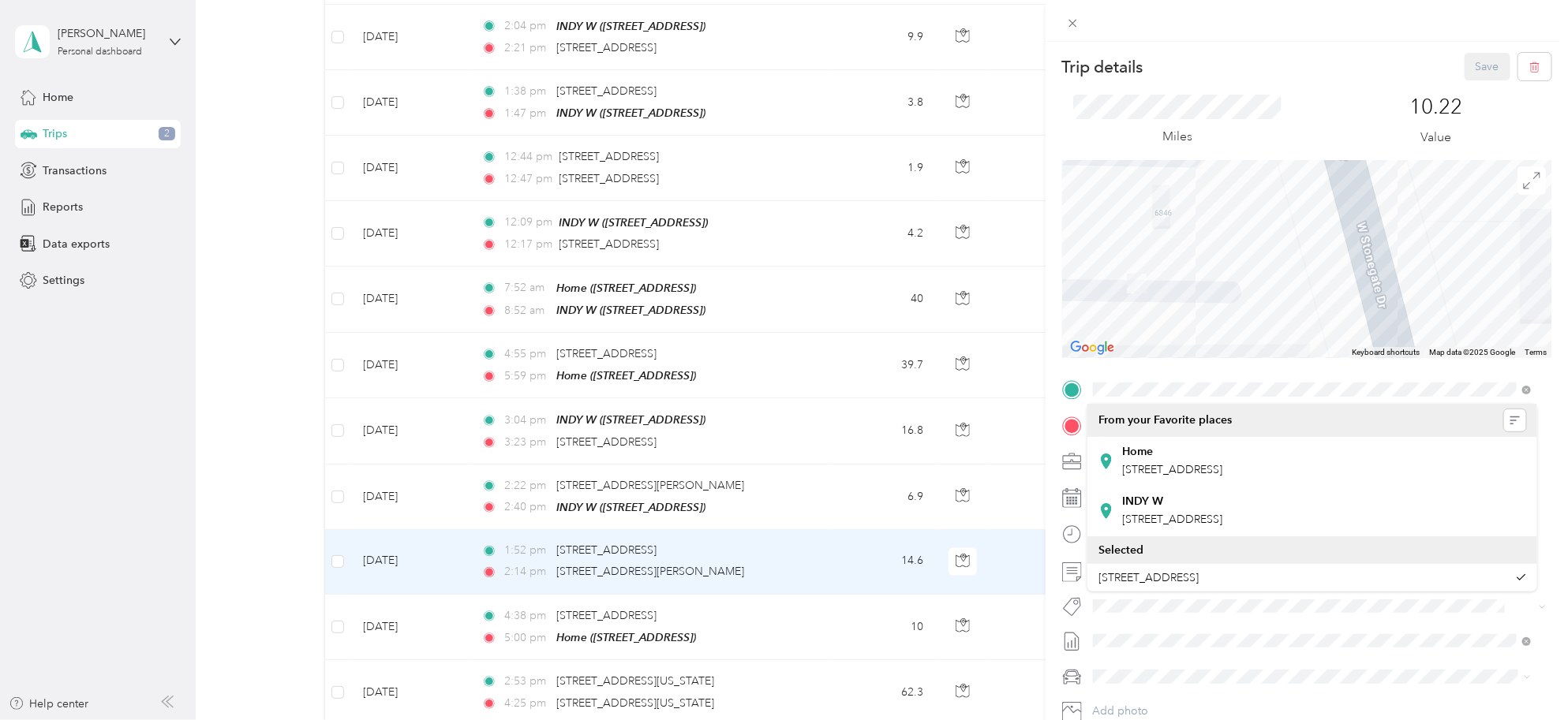 click at bounding box center [1307, 259] 